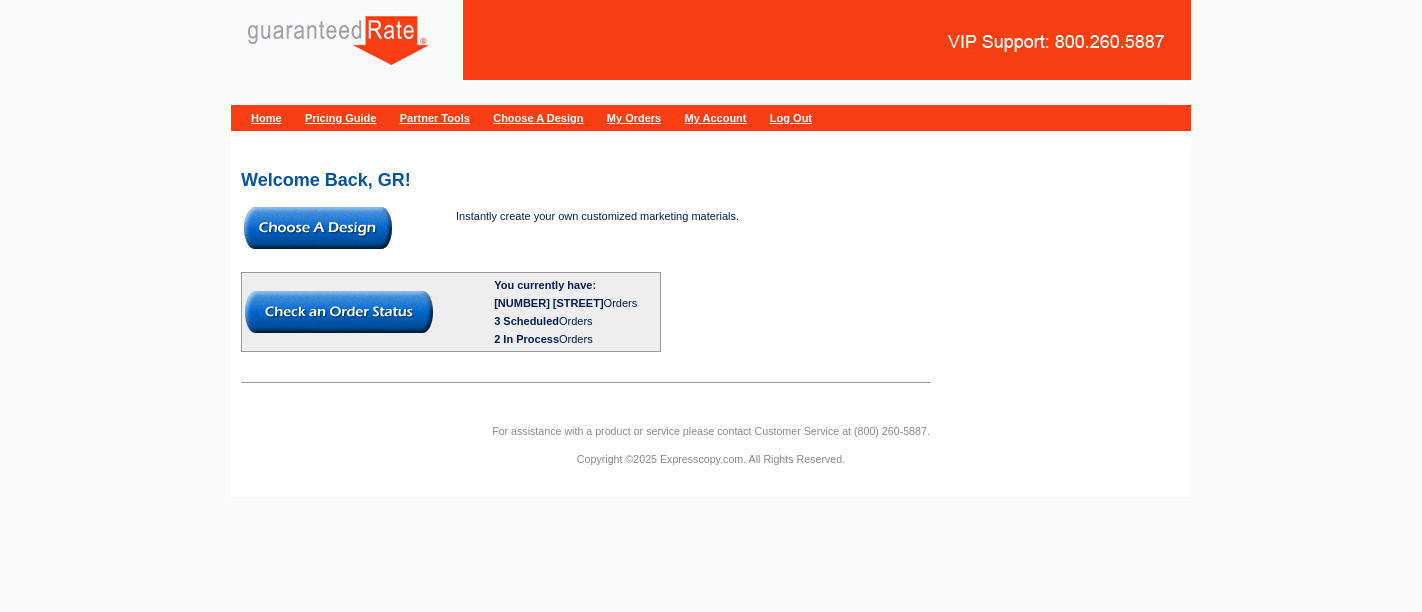scroll, scrollTop: 0, scrollLeft: 0, axis: both 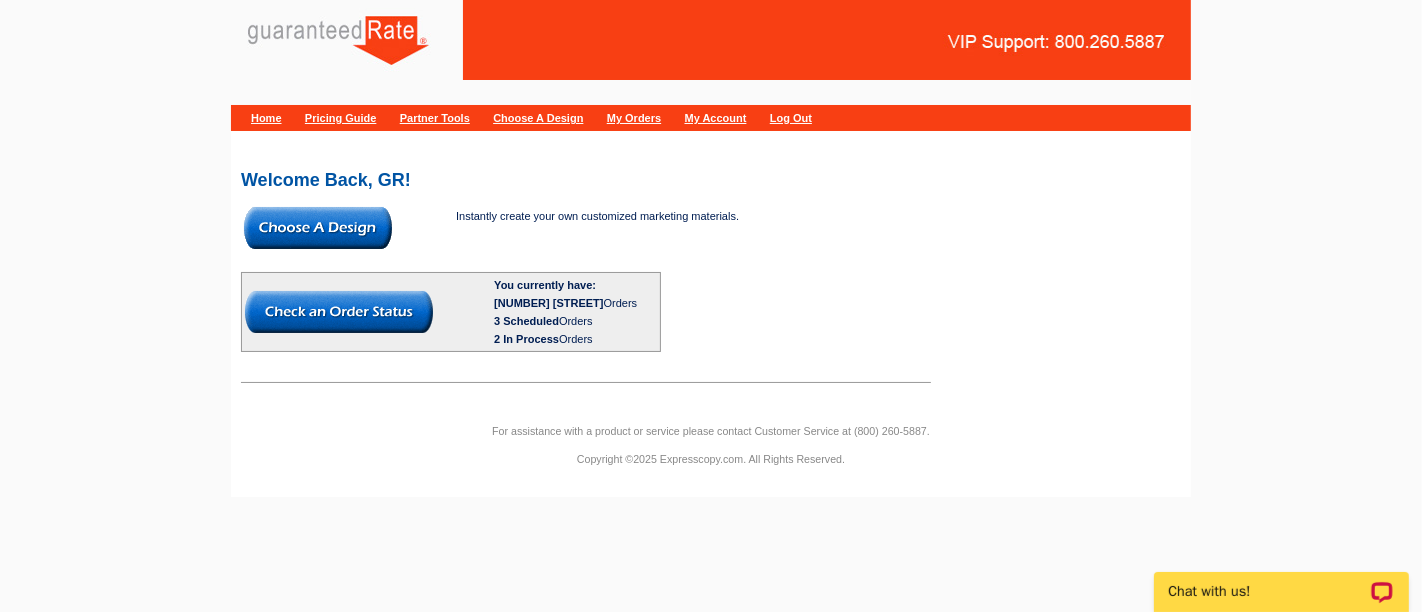 click at bounding box center (318, 228) 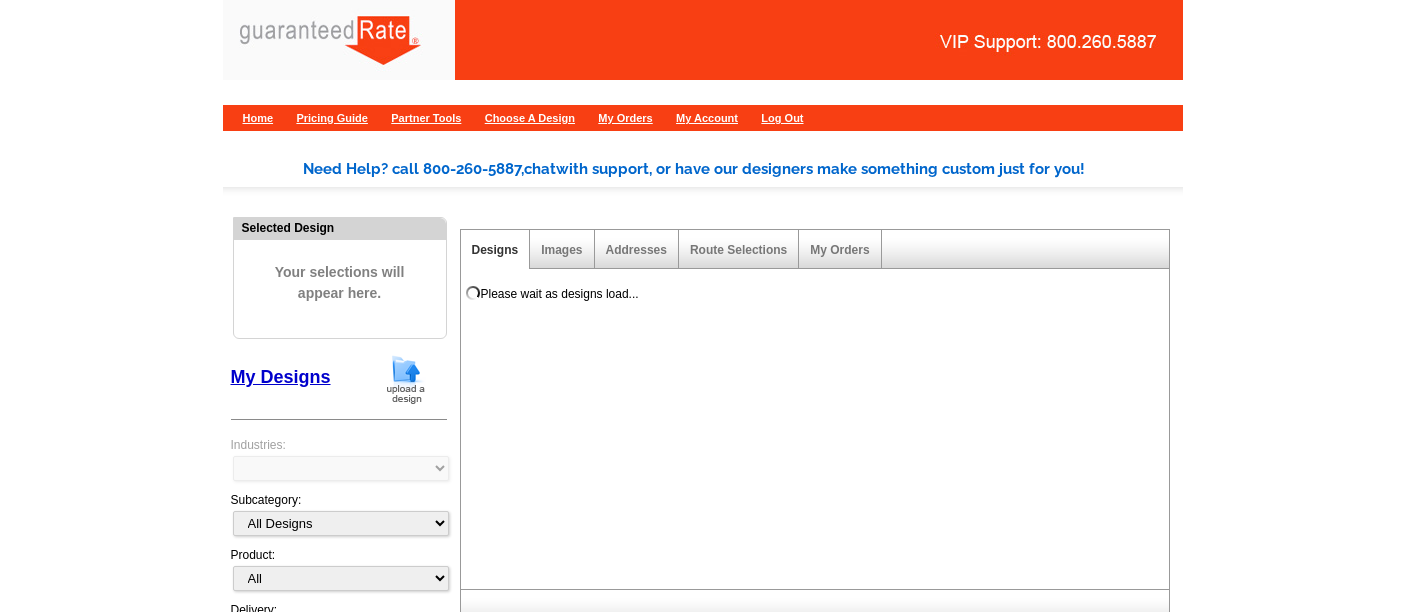 scroll, scrollTop: 0, scrollLeft: 0, axis: both 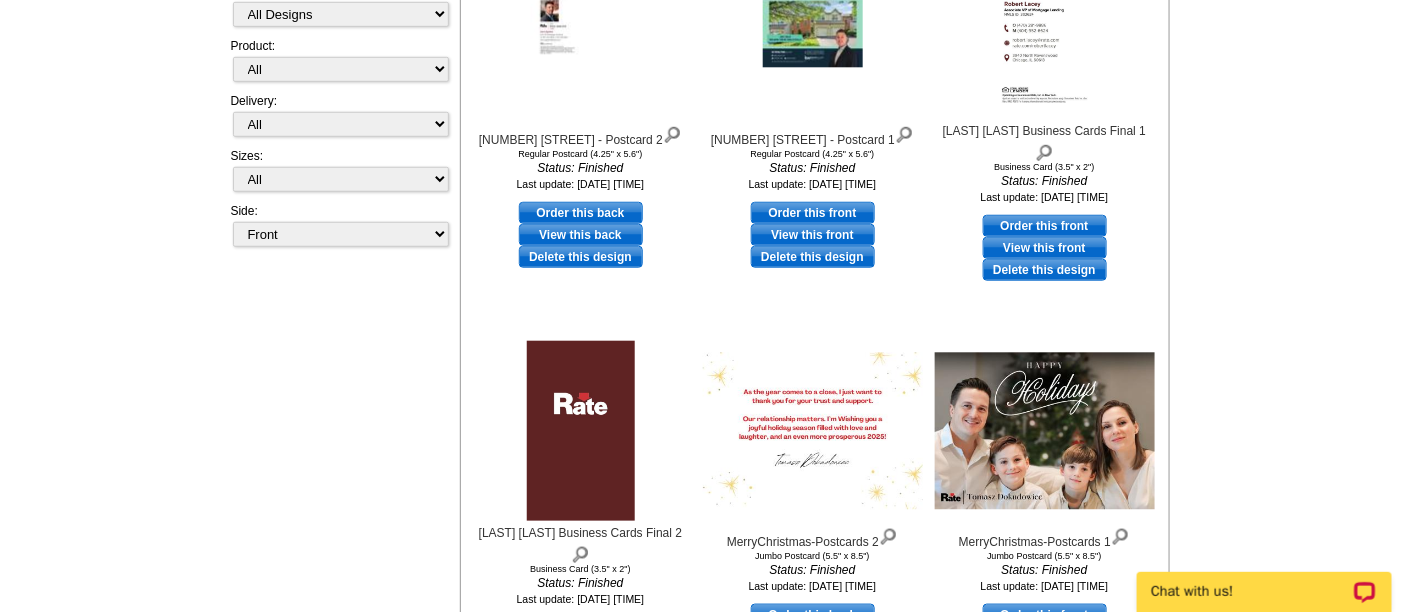 click on "Side:
Front Back" at bounding box center [339, 225] 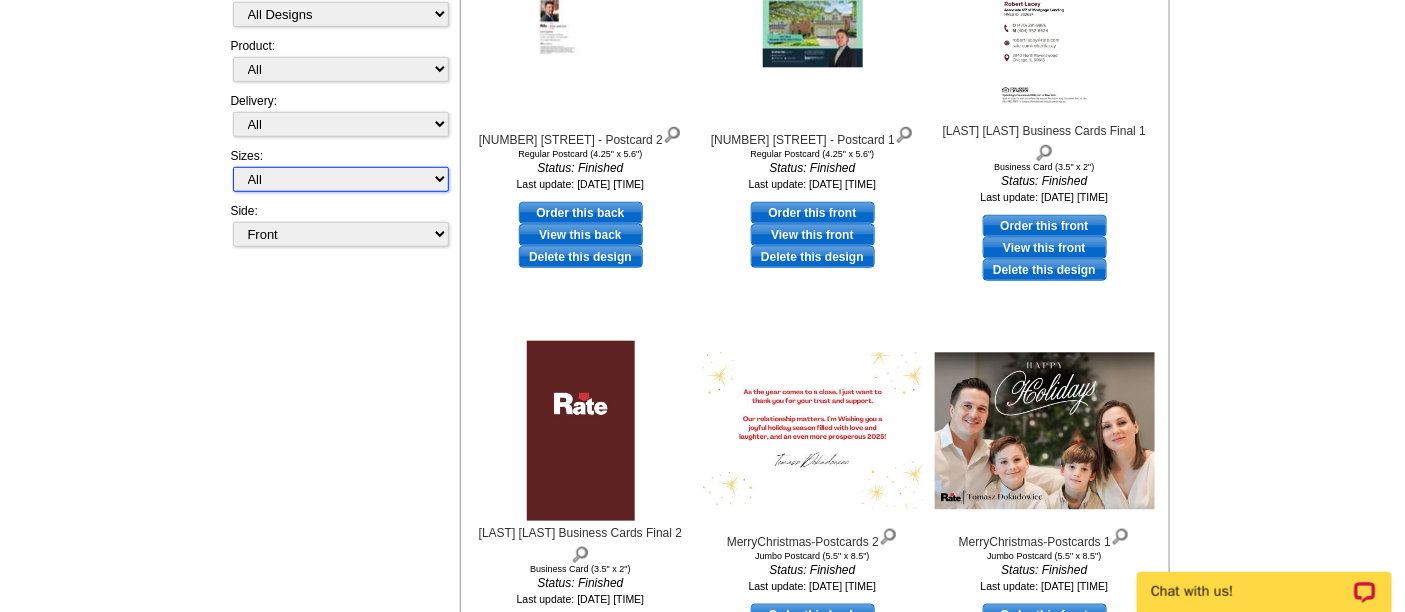 click on "All Jumbo Postcard (5.5" x 8.5") Regular Postcard (4.25" x 5.6") Panoramic Postcard (5.75" x 11.25") Giant Postcard (8.5" x 11") EDDM Postcard (6.125" x 8.25") Desk Calendar (12.5" x 18.5") Wall Calendar (5.5" x 8.5") Business Card (3.5" x 2") Letter Flyer (8.5" x 11") Legal Flyer (8.5" x 14") Tabloid Flyer (11" x 17") Greeting Card (4.5" x 6") Door Hanger (4" x 11") GR Magnet Binder - 58 page Square Sticker (3" x 3")" at bounding box center [341, 179] 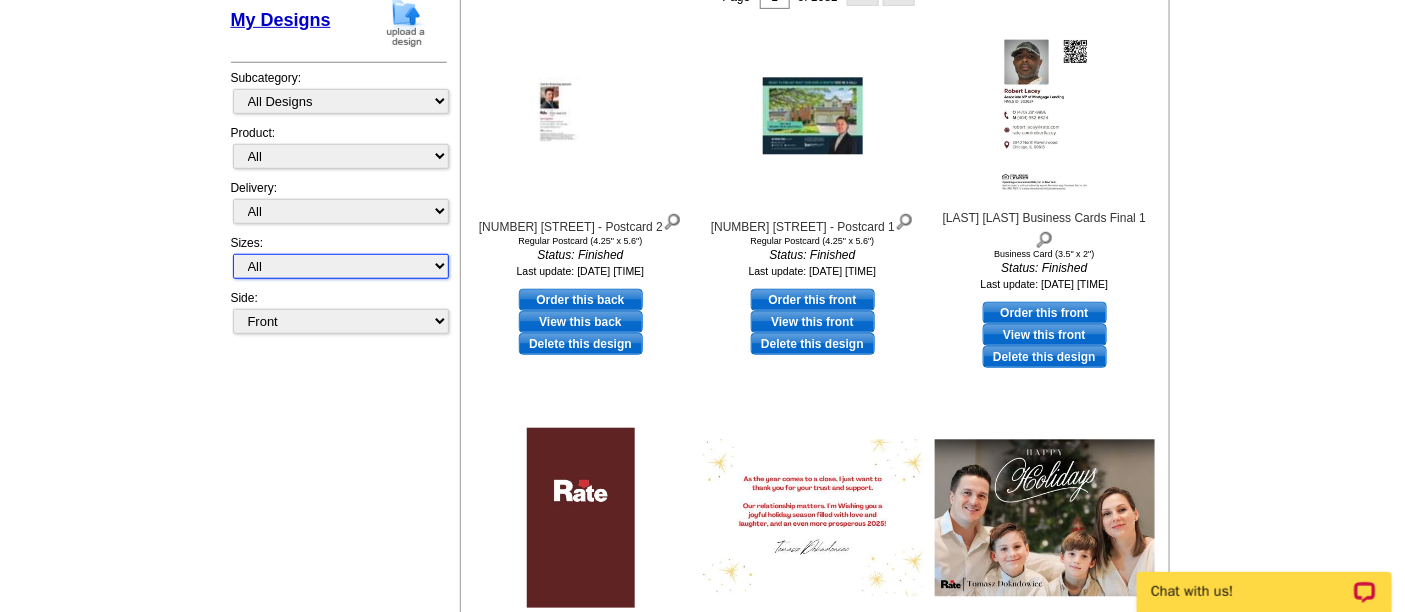 scroll, scrollTop: 333, scrollLeft: 0, axis: vertical 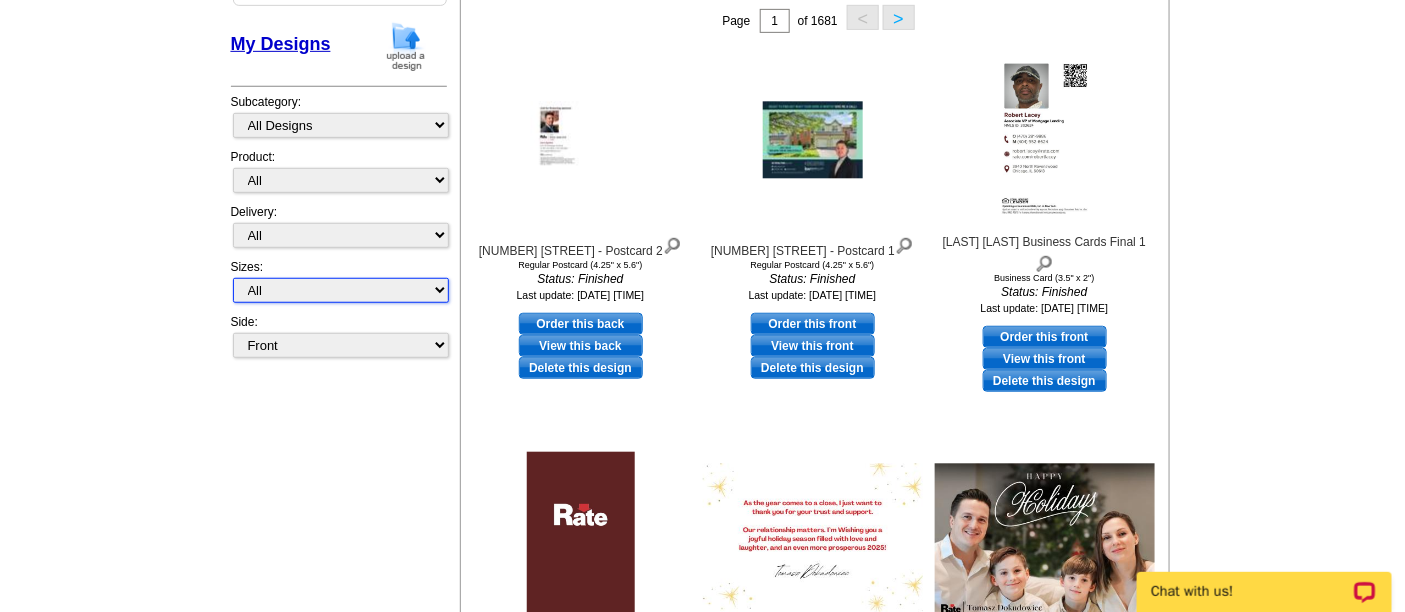 click on "All Jumbo Postcard (5.5" x 8.5") Regular Postcard (4.25" x 5.6") Panoramic Postcard (5.75" x 11.25") Giant Postcard (8.5" x 11") EDDM Postcard (6.125" x 8.25") Desk Calendar (12.5" x 18.5") Wall Calendar (5.5" x 8.5") Business Card (3.5" x 2") Letter Flyer (8.5" x 11") Legal Flyer (8.5" x 14") Tabloid Flyer (11" x 17") Greeting Card (4.5" x 6") Door Hanger (4" x 11") GR Magnet Binder - 58 page Square Sticker (3" x 3")" at bounding box center [341, 290] 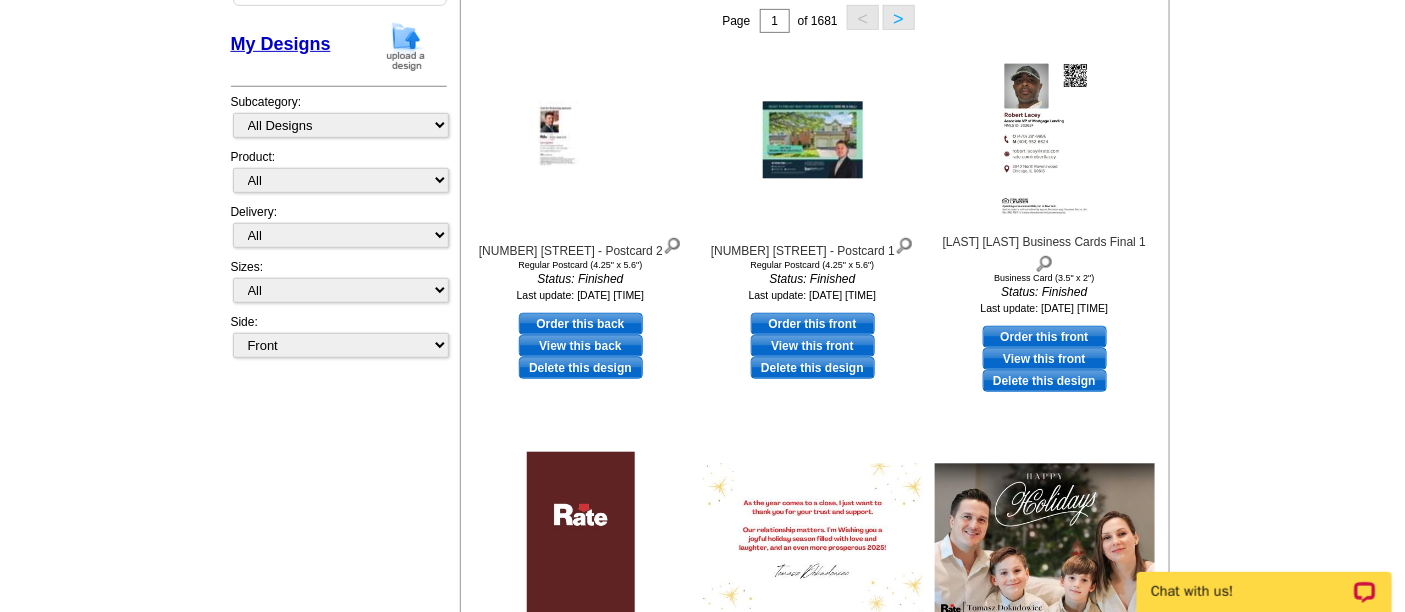 click on "Need Help? call [PHONE],  chat  with support, or have our designers make something custom just for you!
Got it, no need for the selection guide next time.
Show Results
Selected Design
Your selections will appear here.
My Designs
Design Templates
Industries:
Subcategory:
All Designs Finished Designs Unfinished Designs
All Postcards Binders" at bounding box center [702, 408] 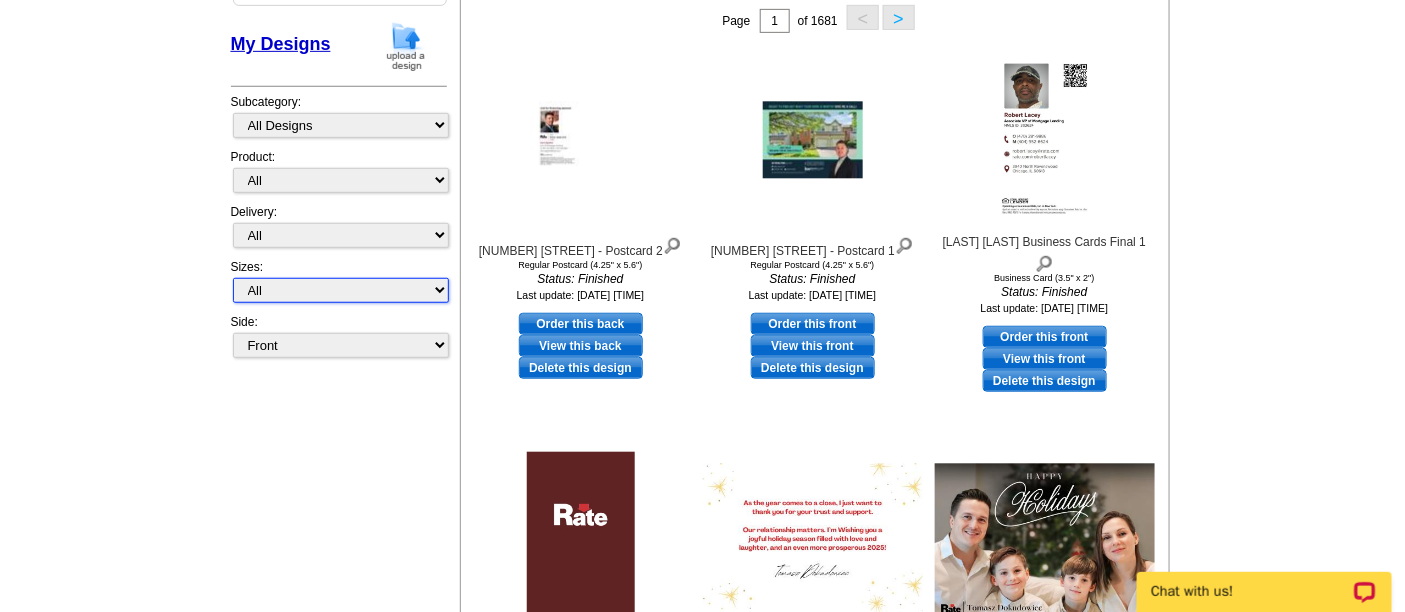 click on "All Jumbo Postcard (5.5" x 8.5") Regular Postcard (4.25" x 5.6") Panoramic Postcard (5.75" x 11.25") Giant Postcard (8.5" x 11") EDDM Postcard (6.125" x 8.25") Desk Calendar (12.5" x 18.5") Wall Calendar (5.5" x 8.5") Business Card (3.5" x 2") Letter Flyer (8.5" x 11") Legal Flyer (8.5" x 14") Tabloid Flyer (11" x 17") Greeting Card (4.5" x 6") Door Hanger (4" x 11") GR Magnet Binder - 58 page Square Sticker (3" x 3")" at bounding box center [341, 290] 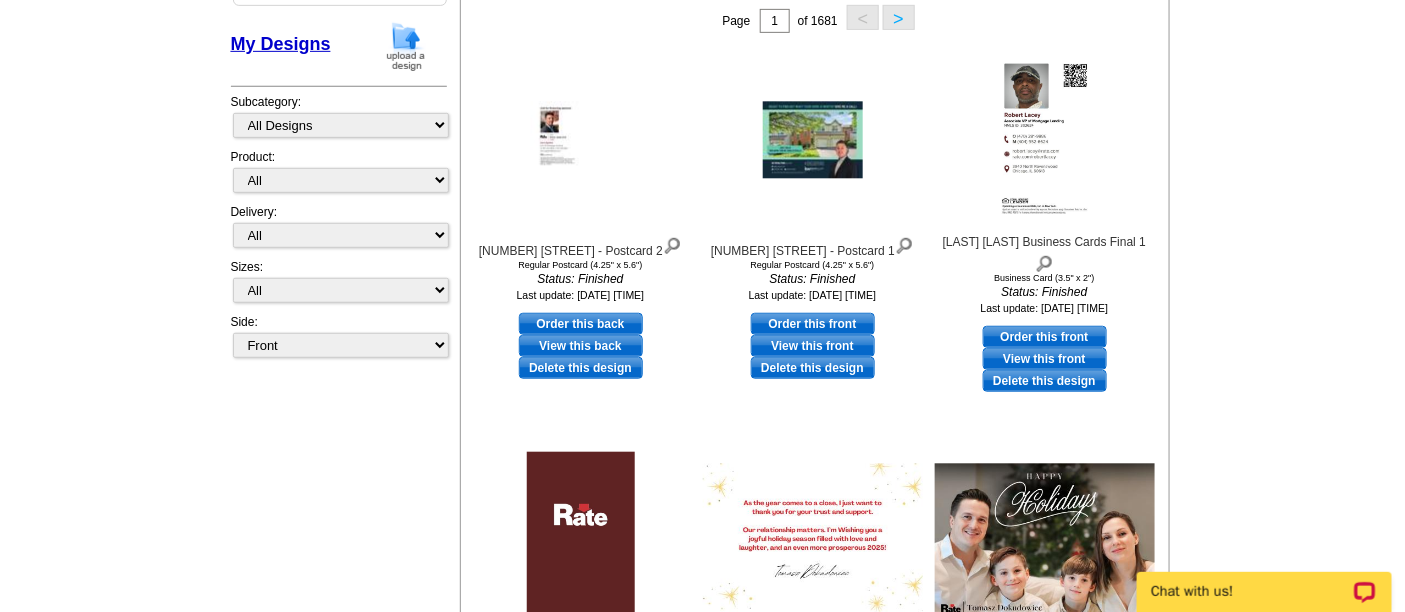 click on "Need Help? call [PHONE],  chat  with support, or have our designers make something custom just for you!
Got it, no need for the selection guide next time.
Show Results
Selected Design
Your selections will appear here.
My Designs
Design Templates
Industries:
Subcategory:
All Designs Finished Designs Unfinished Designs
All Postcards Binders" at bounding box center (702, 408) 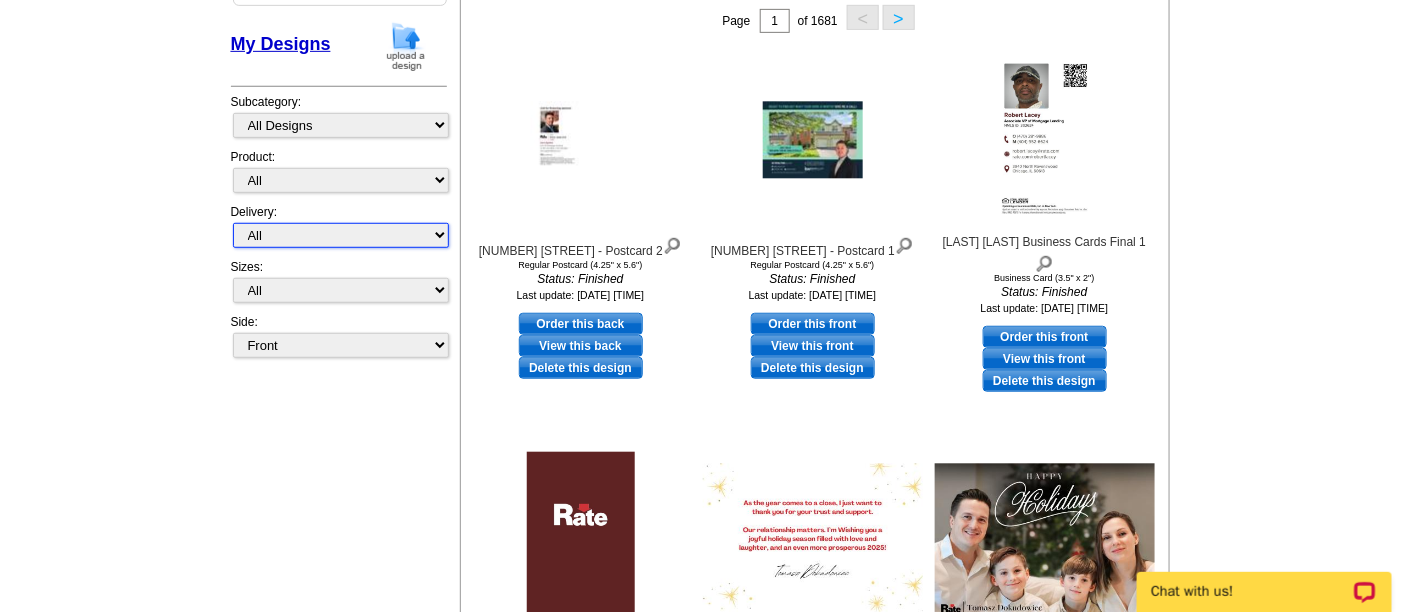 click on "All
First Class Mail
Shipped to Me
EDDM Save 66% on Postage" at bounding box center (341, 235) 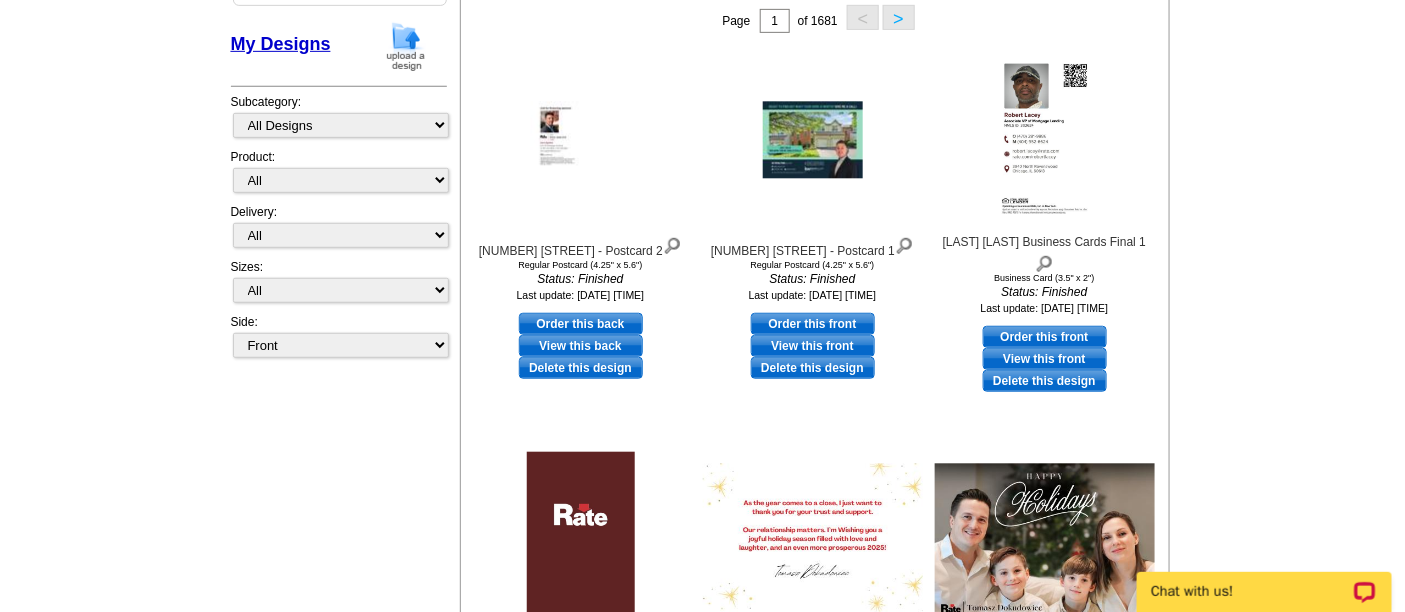 click on "Need Help? call [PHONE],  chat  with support, or have our designers make something custom just for you!
Got it, no need for the selection guide next time.
Show Results
Selected Design
Your selections will appear here.
My Designs
Design Templates
Industries:
Subcategory:
All Designs Finished Designs Unfinished Designs
All Postcards Binders" at bounding box center (702, 408) 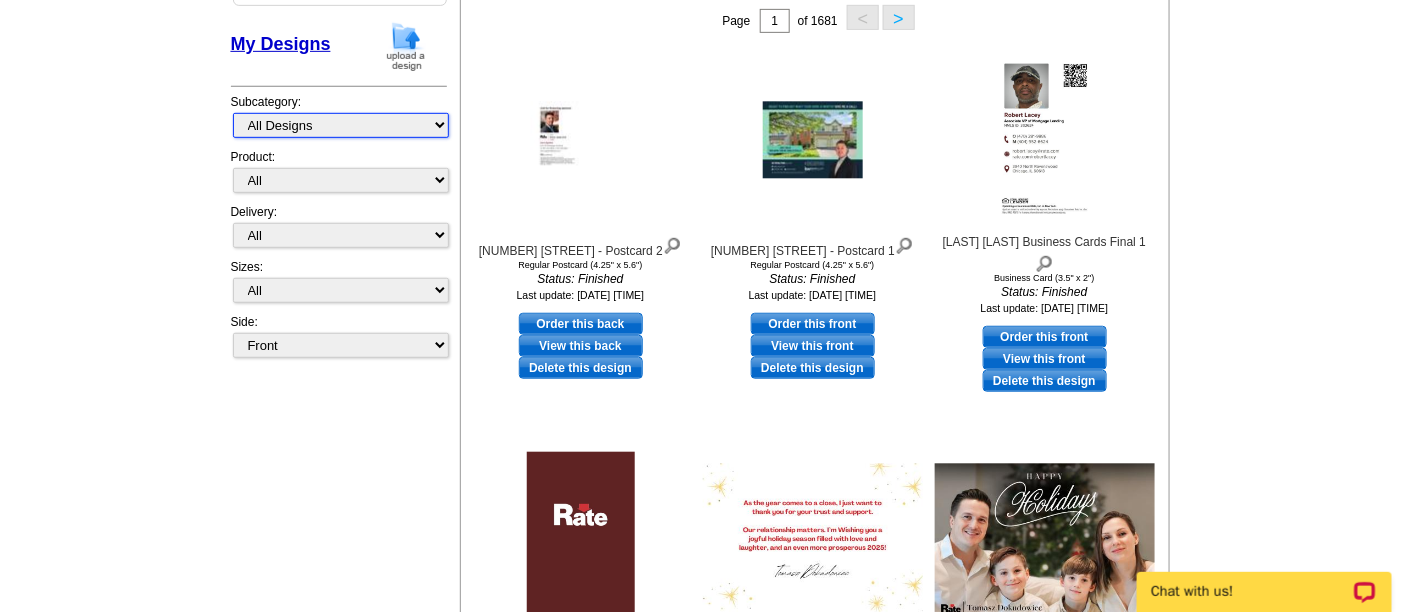 click on "All Designs Finished Designs Unfinished Designs" at bounding box center (341, 125) 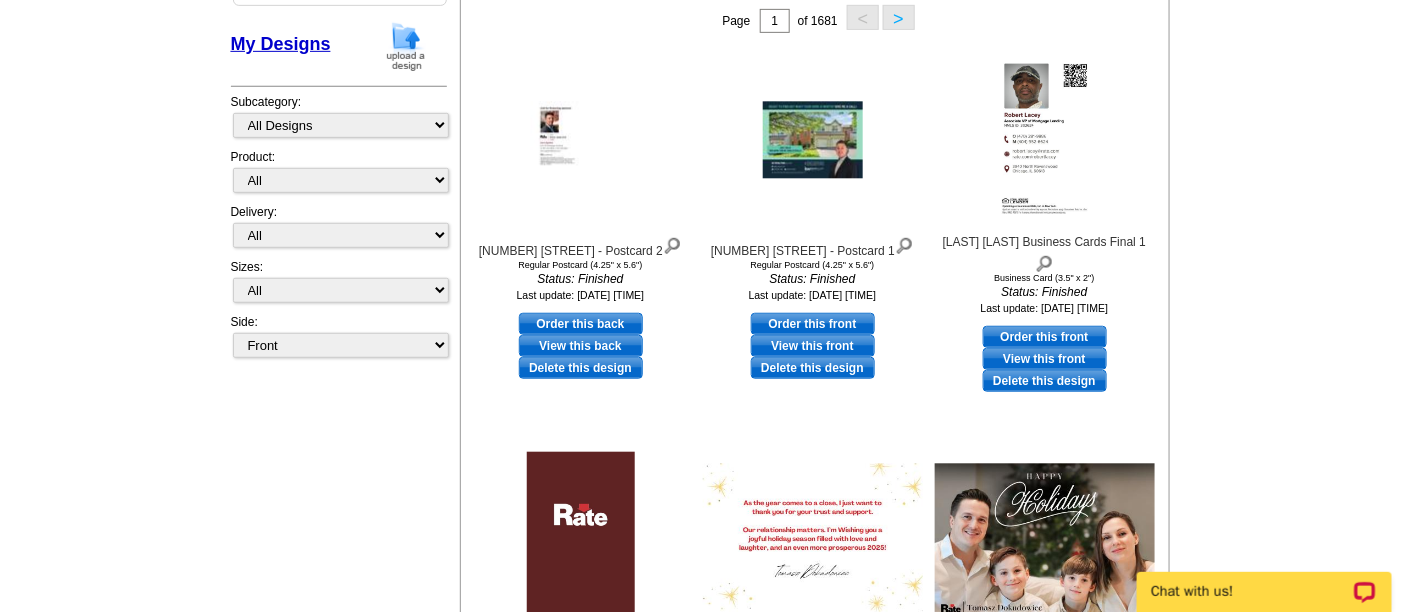 drag, startPoint x: 149, startPoint y: 247, endPoint x: 236, endPoint y: 223, distance: 90.24966 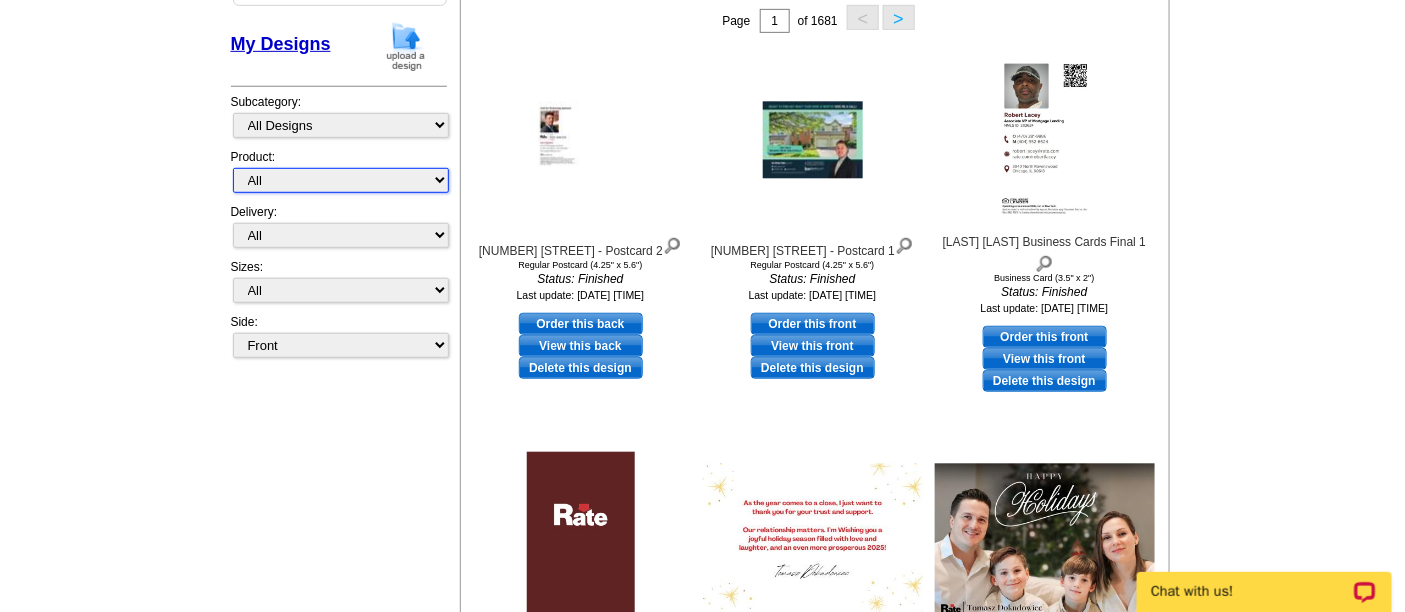 click on "All
Postcards
Letters and flyers
Business Cards
Door Hangers
Greeting Cards
Calendars
Binders
Sticker Labels" at bounding box center (341, 180) 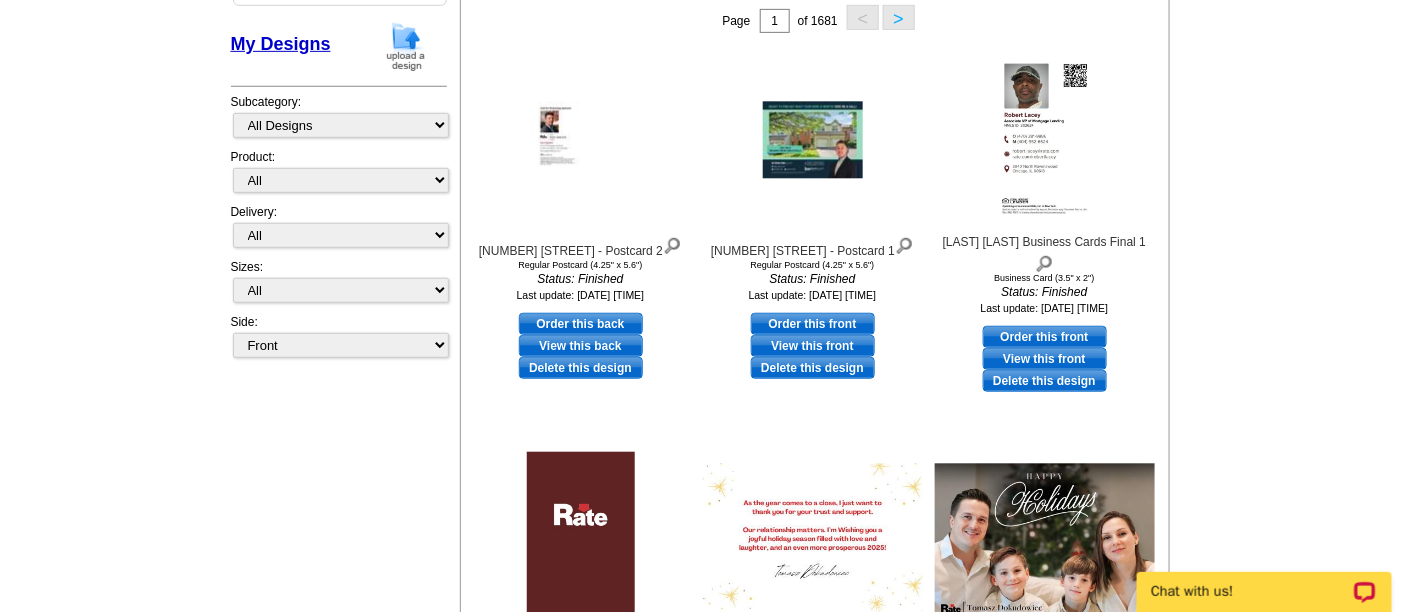 drag, startPoint x: 147, startPoint y: 274, endPoint x: 159, endPoint y: 274, distance: 12 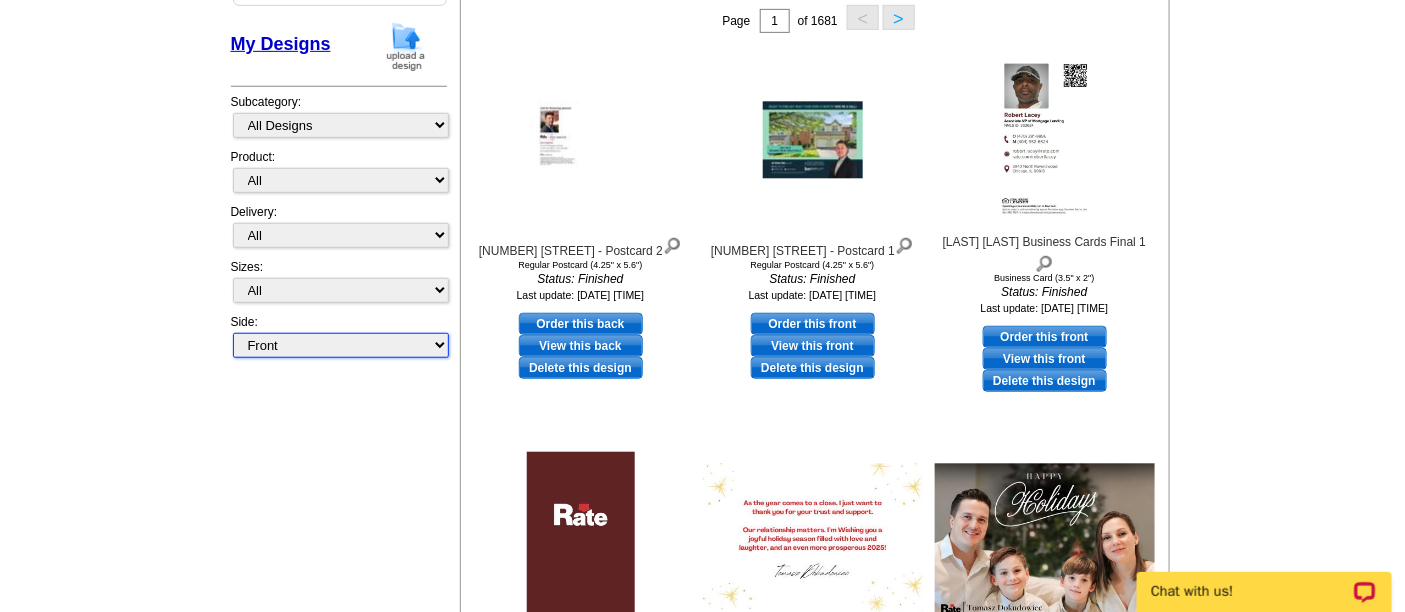 click on "Front Back" at bounding box center (341, 345) 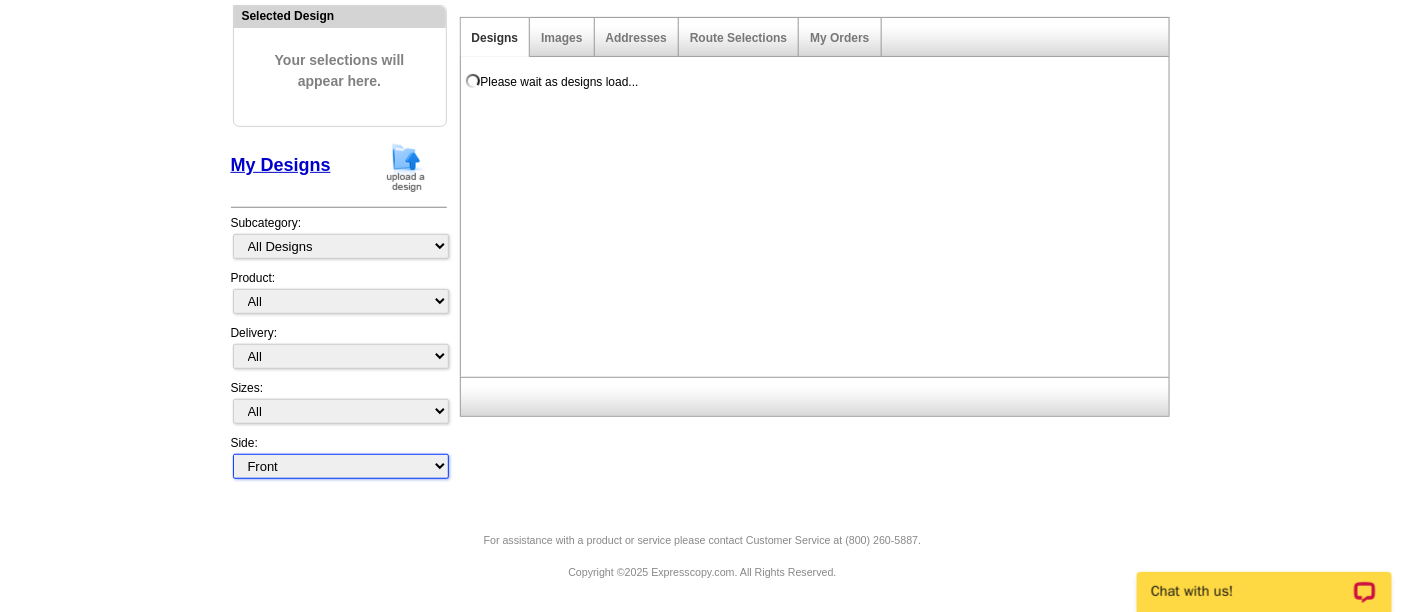 scroll, scrollTop: 203, scrollLeft: 0, axis: vertical 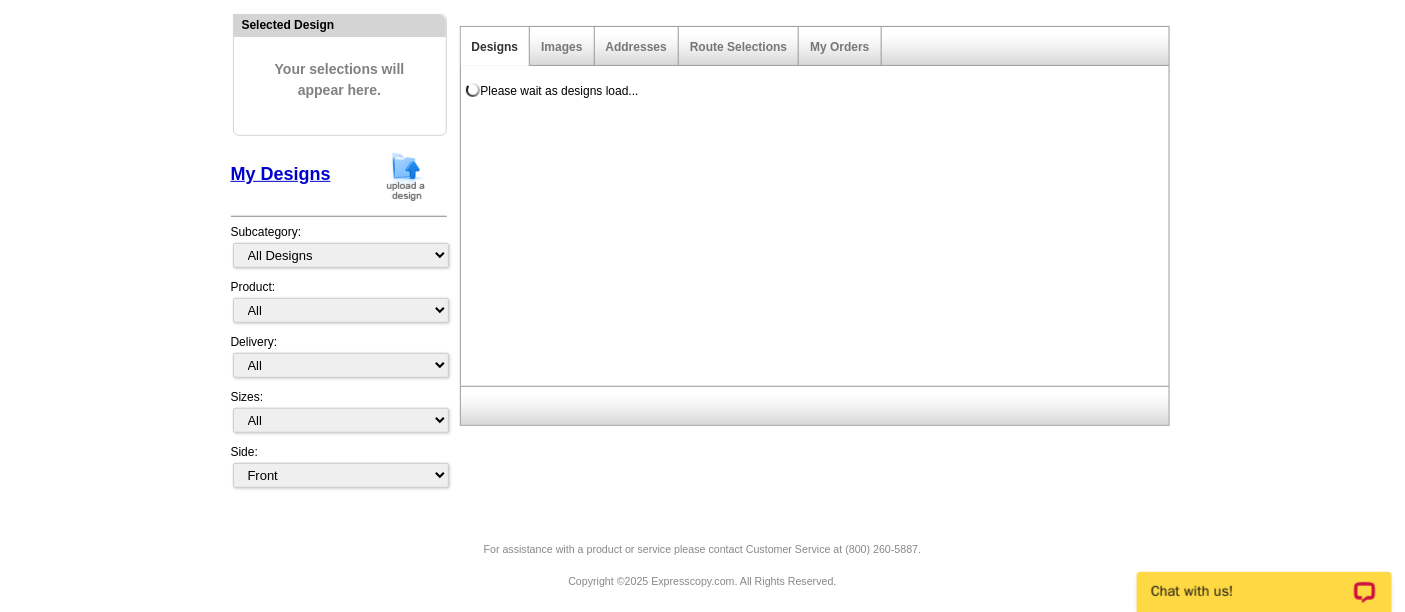 click on "Delivery:
All
First Class Mail
Shipped to Me
EDDM Save 66% on Postage" at bounding box center [339, 360] 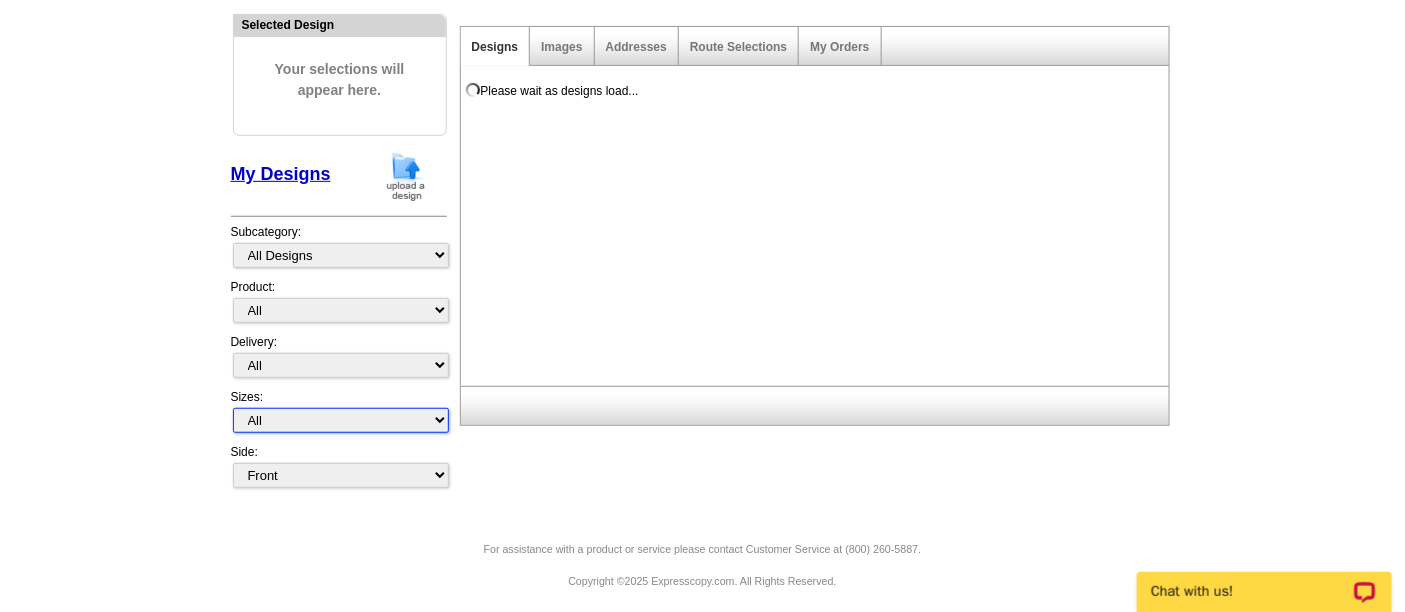 click on "All Jumbo Postcard (5.5" x 8.5") Regular Postcard (4.25" x 5.6") Panoramic Postcard (5.75" x 11.25") Giant Postcard (8.5" x 11") EDDM Postcard (6.125" x 8.25") Desk Calendar (12.5" x 18.5") Wall Calendar (5.5" x 8.5") Business Card (3.5" x 2") Letter Flyer (8.5" x 11") Legal Flyer (8.5" x 14") Tabloid Flyer (11" x 17") Greeting Card (4.5" x 6") Door Hanger (4" x 11") GR Magnet Binder - 58 page Square Sticker (3" x 3")" at bounding box center [341, 420] 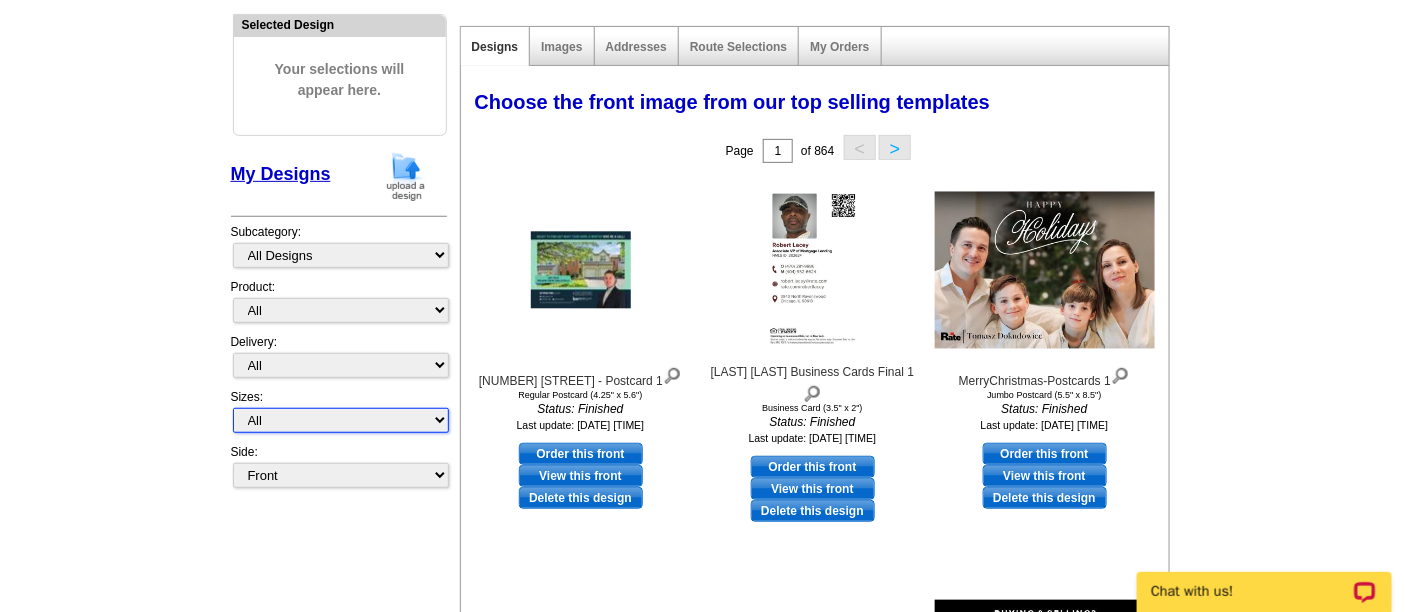 select on "2" 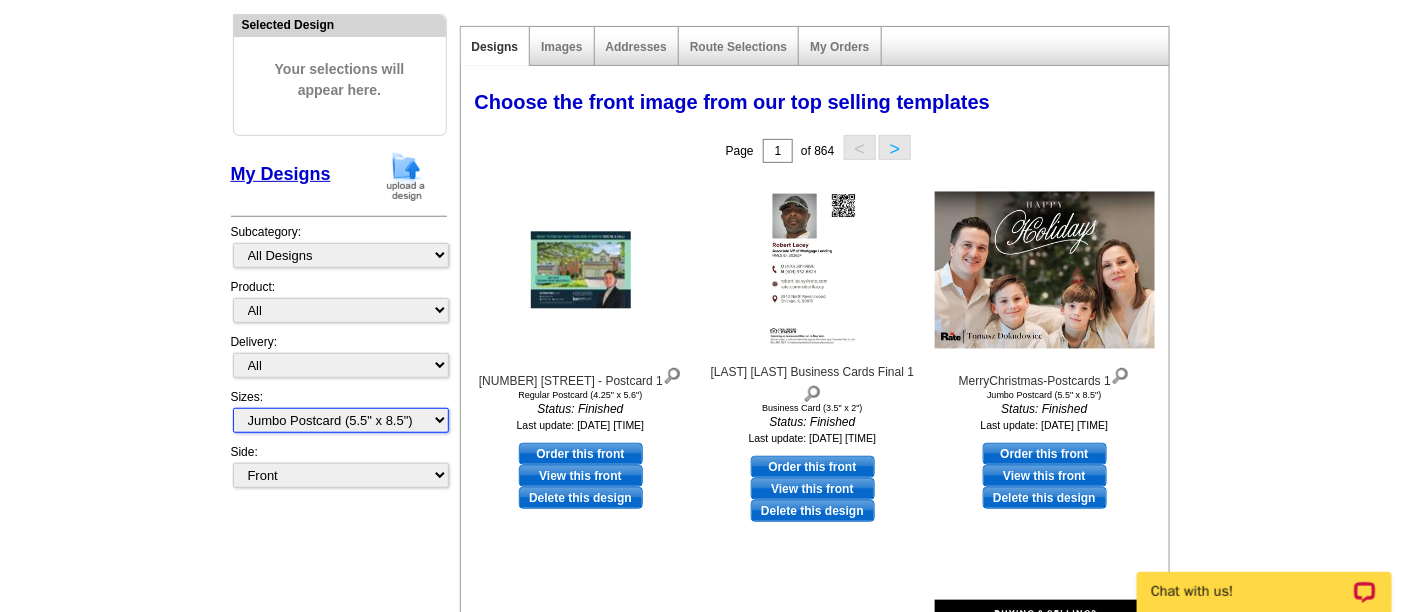 click on "All Jumbo Postcard (5.5" x 8.5") Regular Postcard (4.25" x 5.6") Panoramic Postcard (5.75" x 11.25") Giant Postcard (8.5" x 11") EDDM Postcard (6.125" x 8.25") Desk Calendar (12.5" x 18.5") Wall Calendar (5.5" x 8.5") Business Card (3.5" x 2") Letter Flyer (8.5" x 11") Legal Flyer (8.5" x 14") Tabloid Flyer (11" x 17") Greeting Card (4.5" x 6") Door Hanger (4" x 11") GR Magnet Binder - 58 page Square Sticker (3" x 3")" at bounding box center (341, 420) 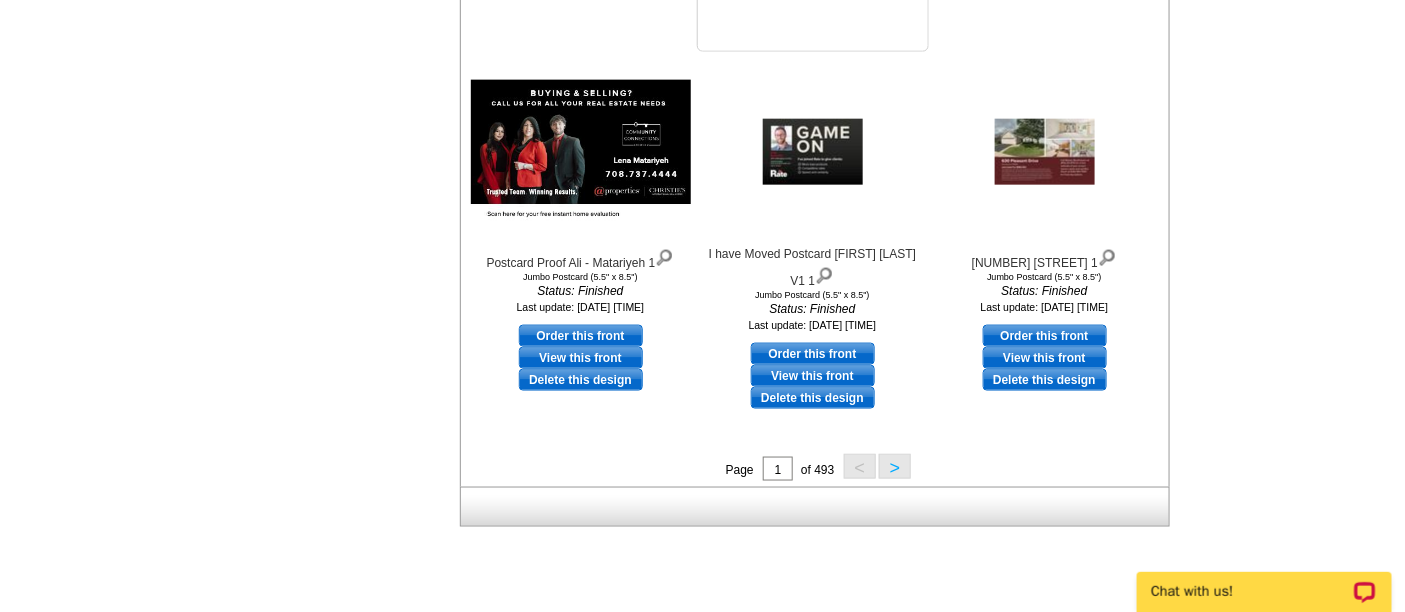 scroll, scrollTop: 709, scrollLeft: 0, axis: vertical 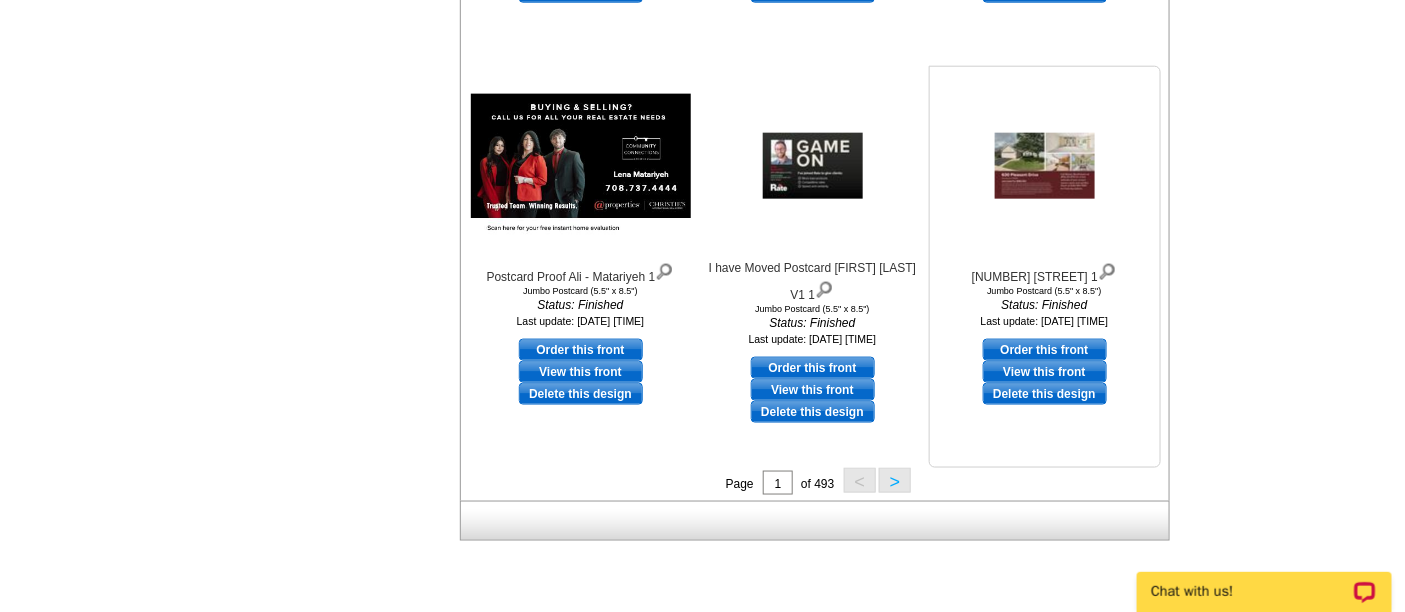 click on "Order this front" at bounding box center [1045, 350] 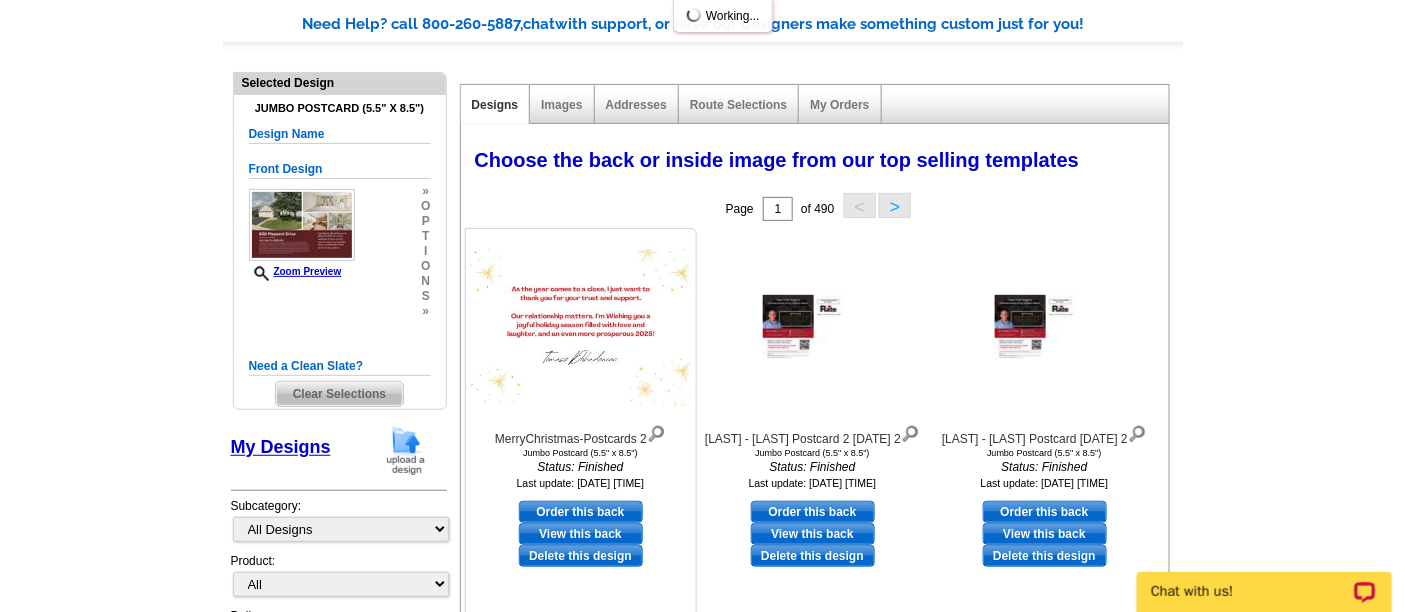 scroll, scrollTop: 222, scrollLeft: 0, axis: vertical 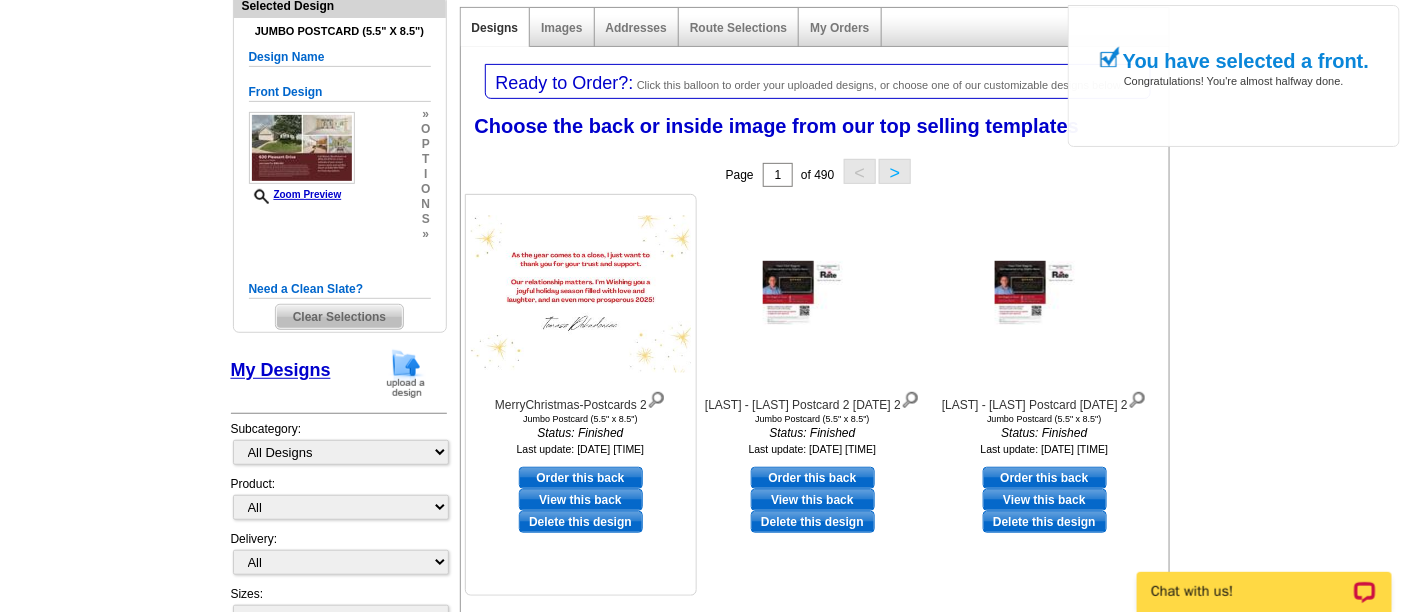 click on "Order this back" at bounding box center [581, 478] 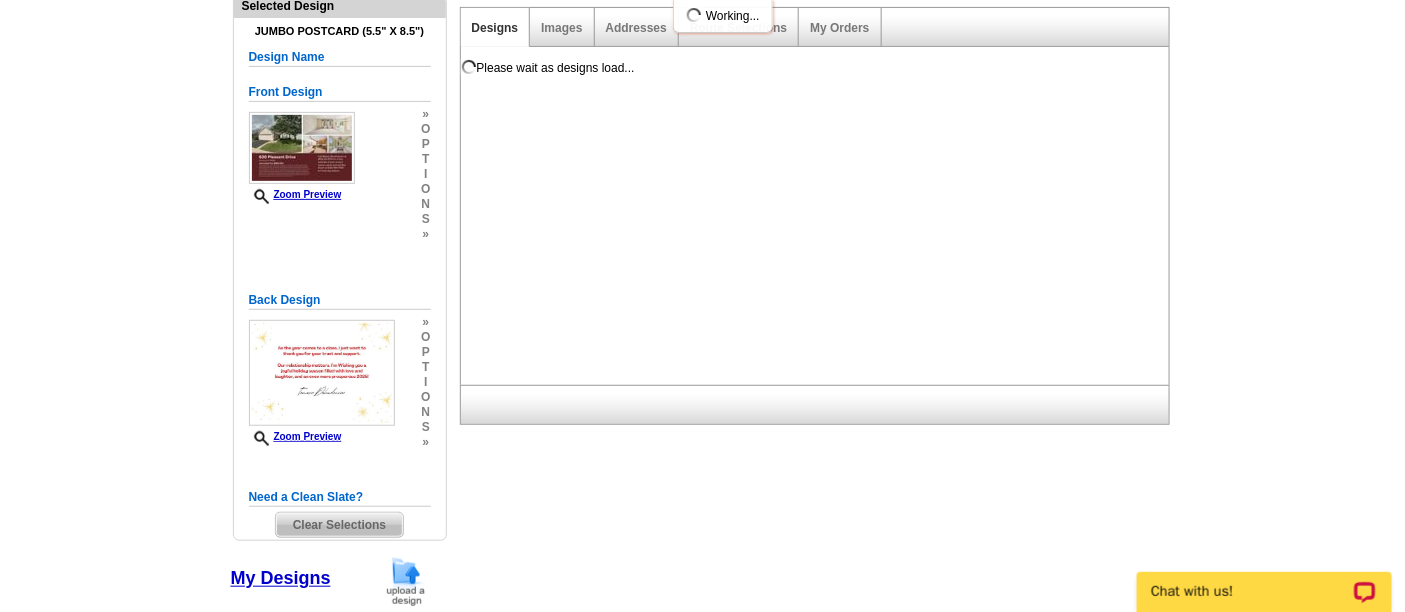 scroll, scrollTop: 0, scrollLeft: 0, axis: both 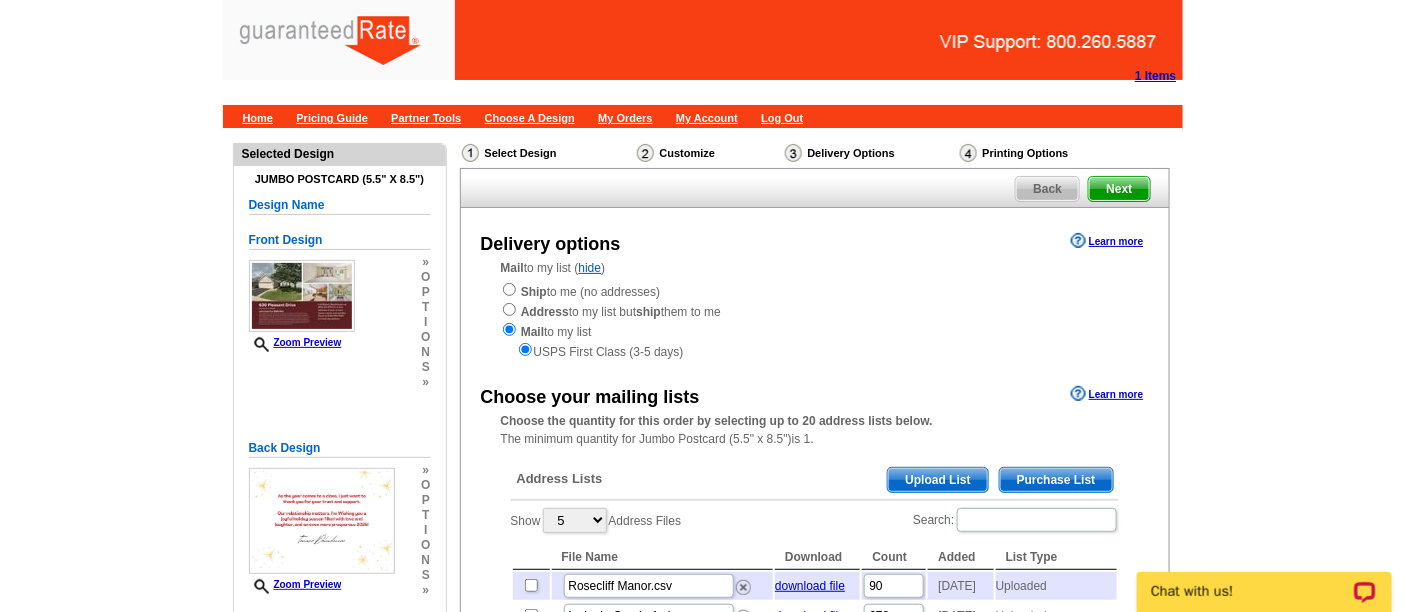 click on "Need Help? call 800-260-5887,  chat  with support, or have our designers make something custom just for you!
Got it, no need for the selection guide next time.
Show Results
Selected Design
Jumbo Postcard (5.5" x 8.5")
Design Name
Front Design
Zoom Preview
»
o
p
t
i
o
n
s
»
» o" at bounding box center [702, 796] 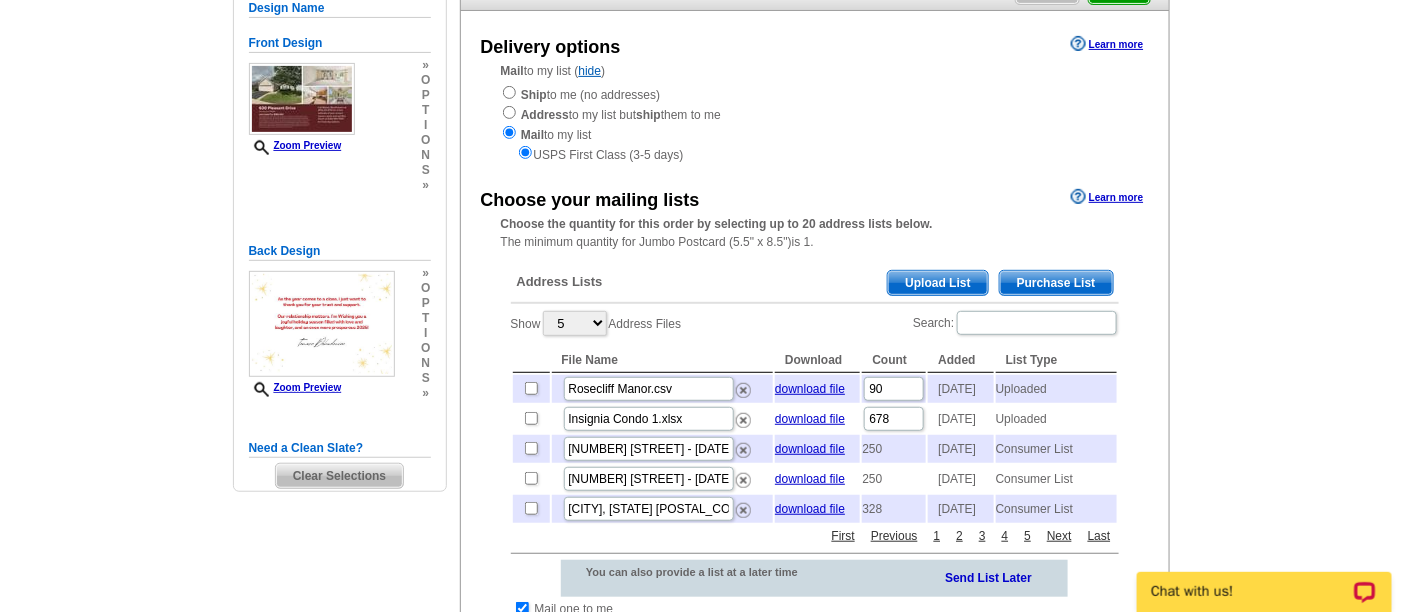 scroll, scrollTop: 222, scrollLeft: 0, axis: vertical 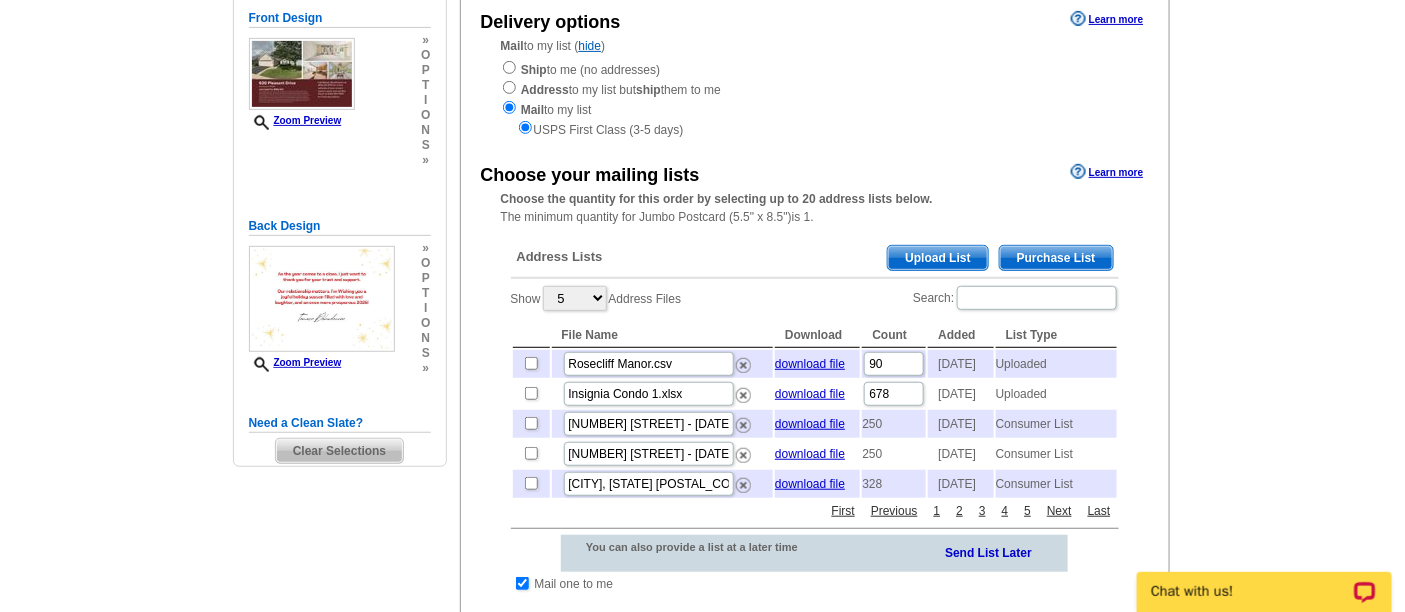 click on "Purchase List" at bounding box center (1056, 258) 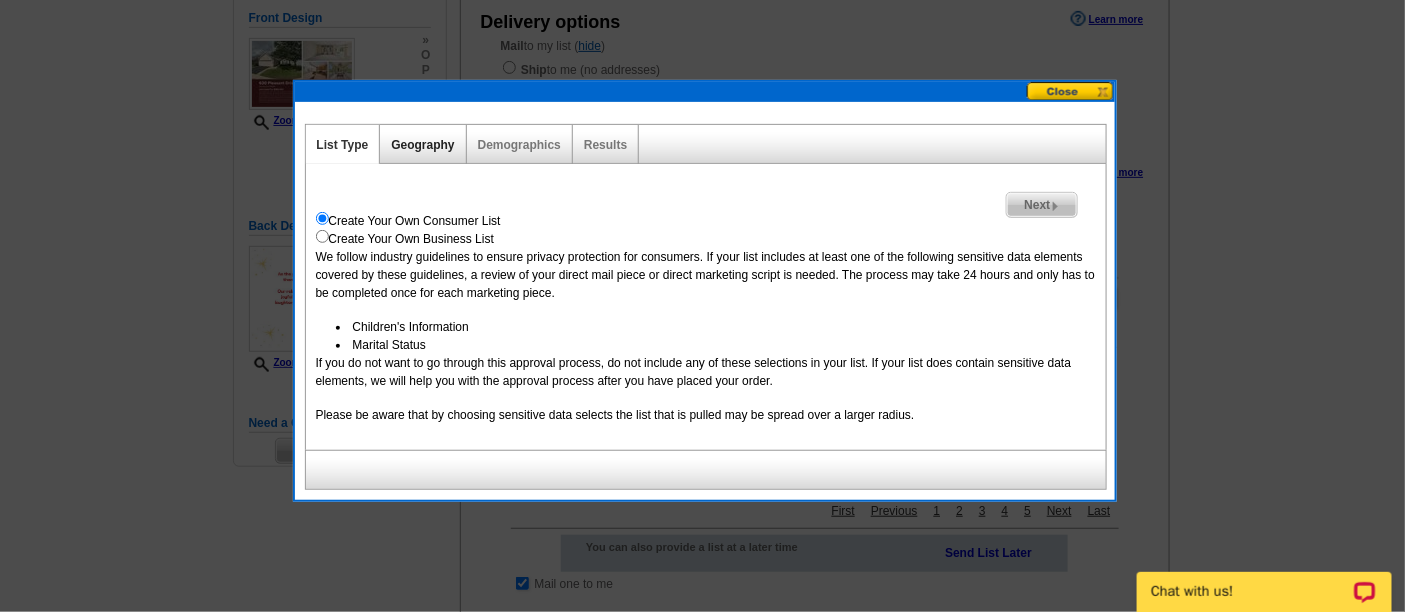 click on "Geography" at bounding box center (422, 145) 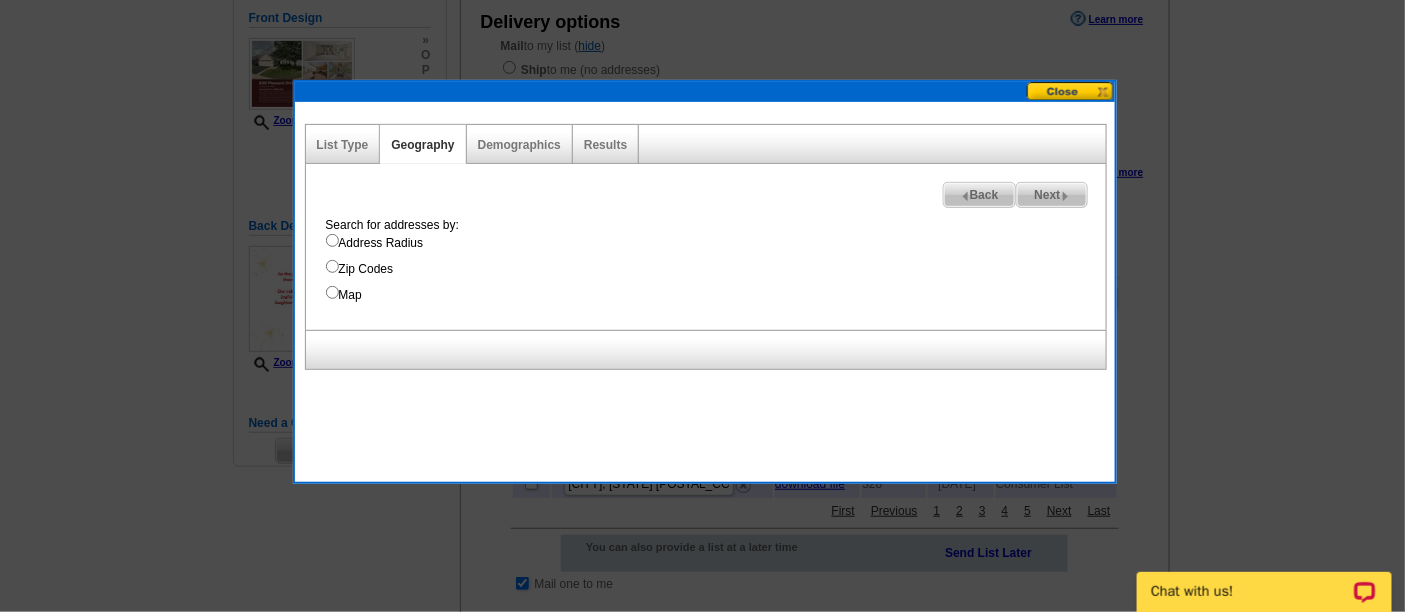 click on "Zip Codes" at bounding box center (716, 269) 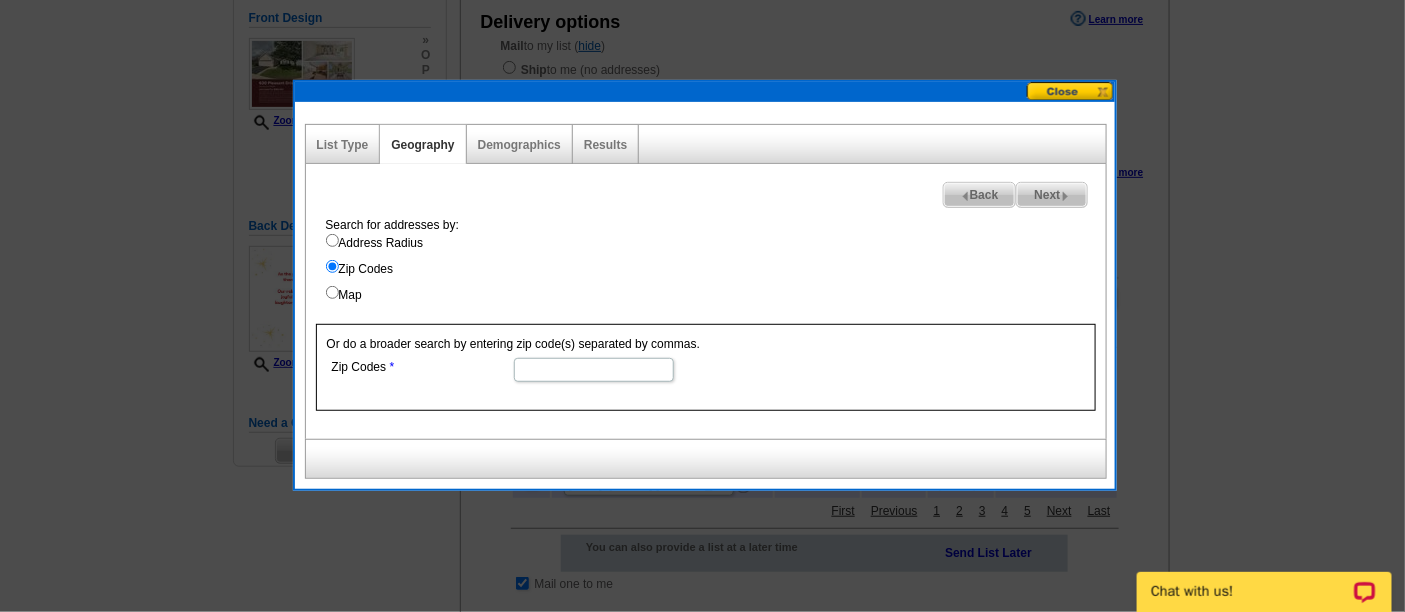 click on "Zip Codes" at bounding box center (594, 370) 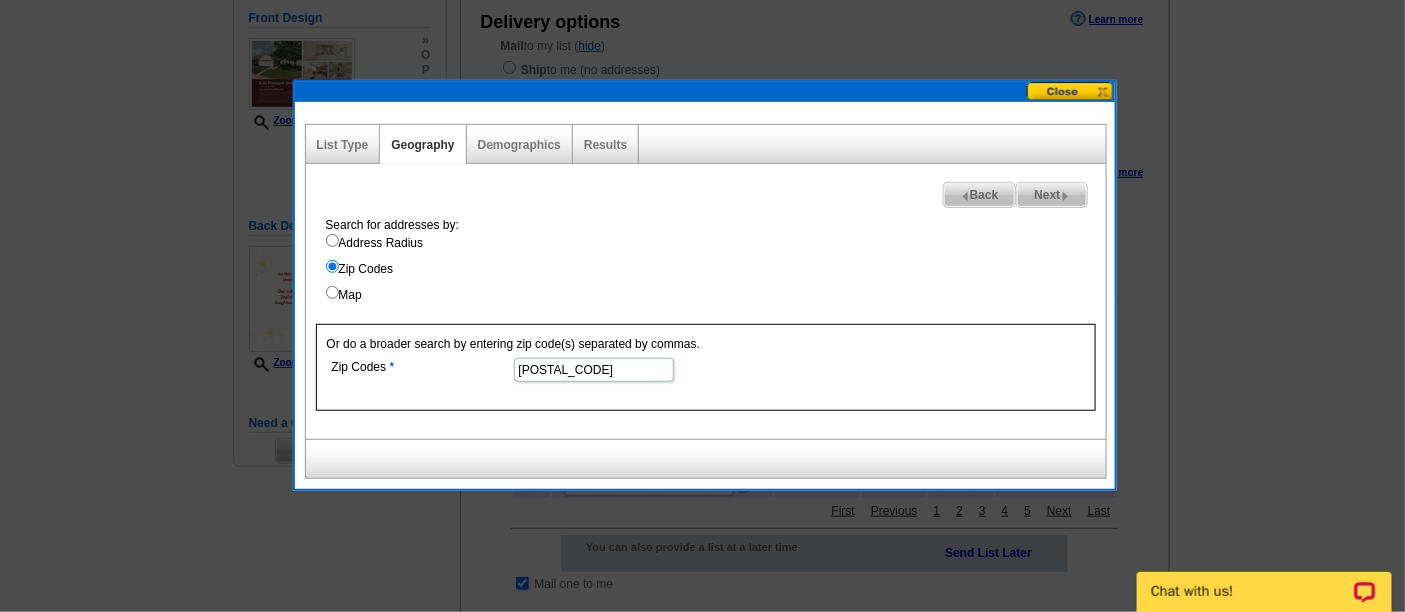 type on "60018" 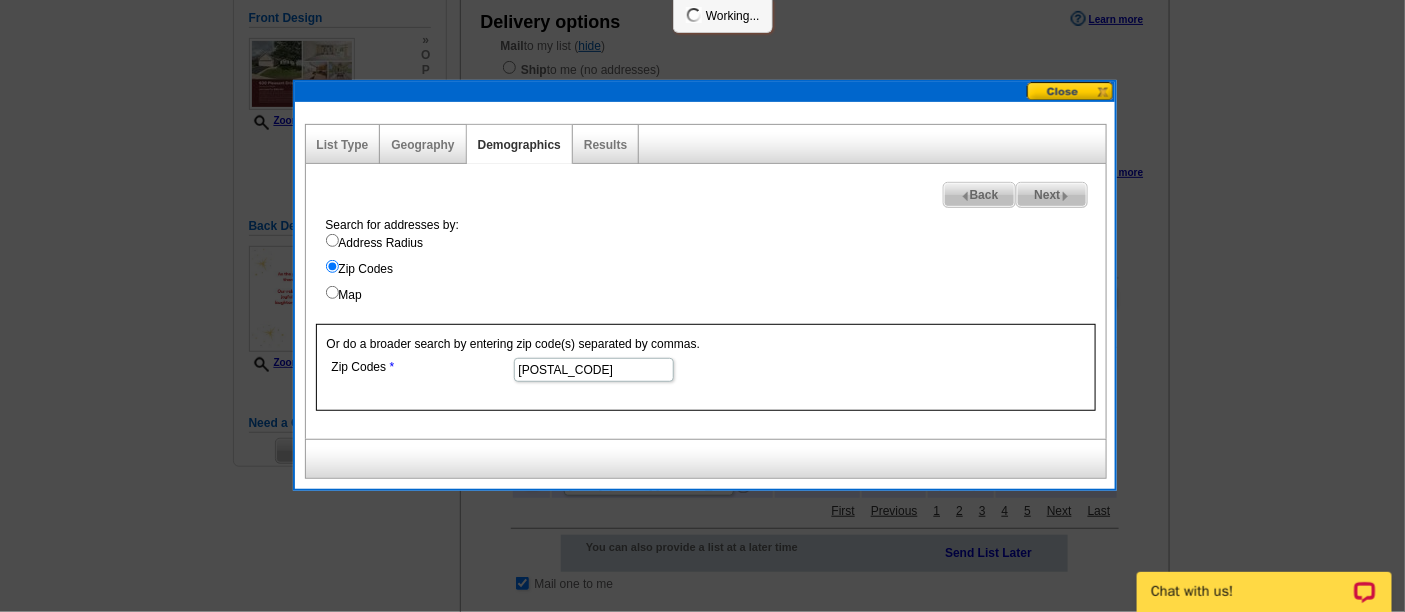 scroll, scrollTop: 0, scrollLeft: 0, axis: both 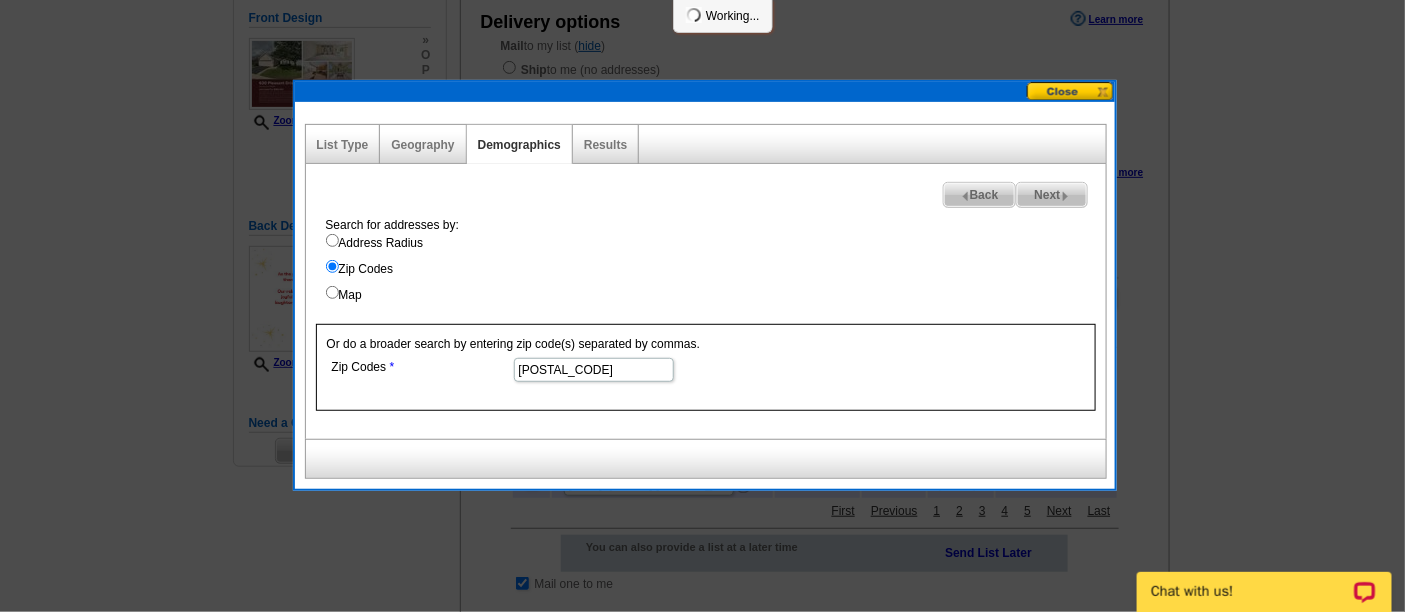 select 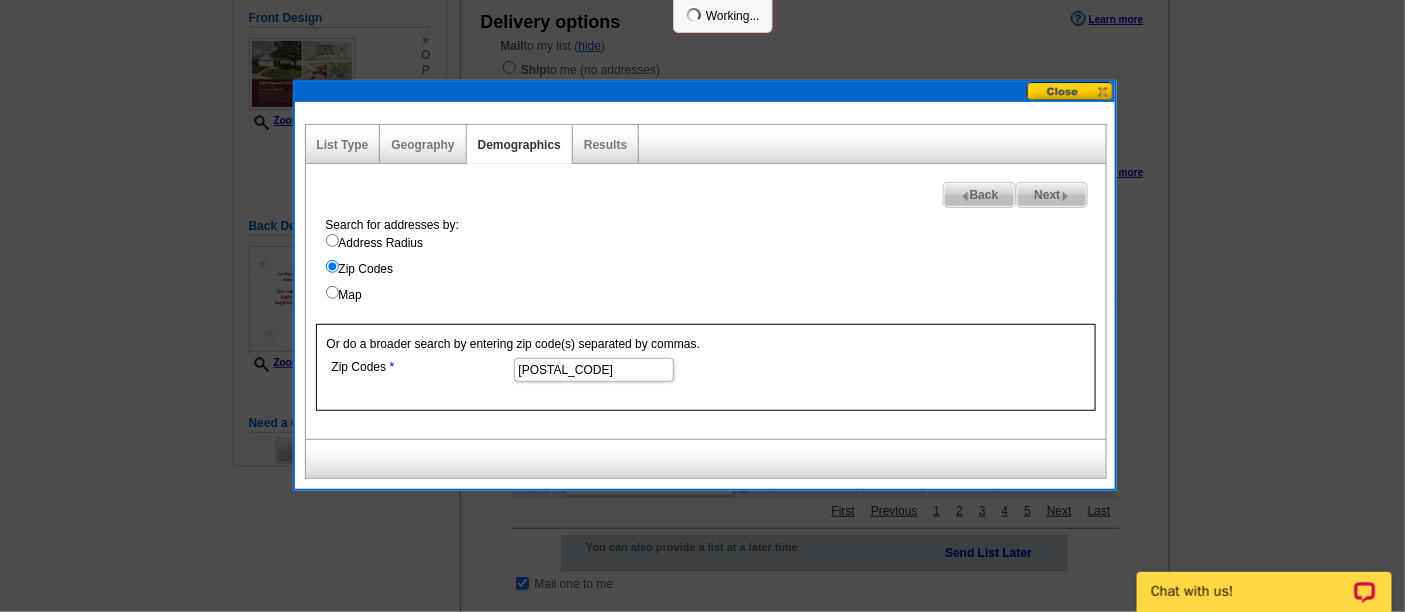 select 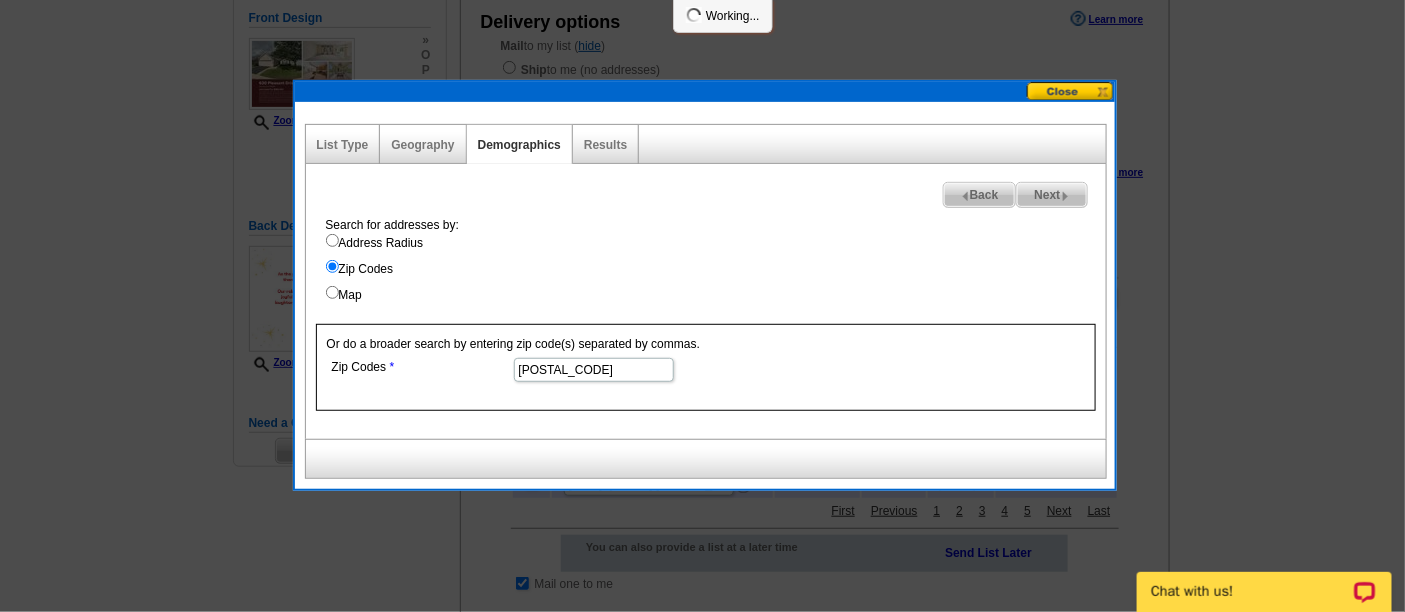 select 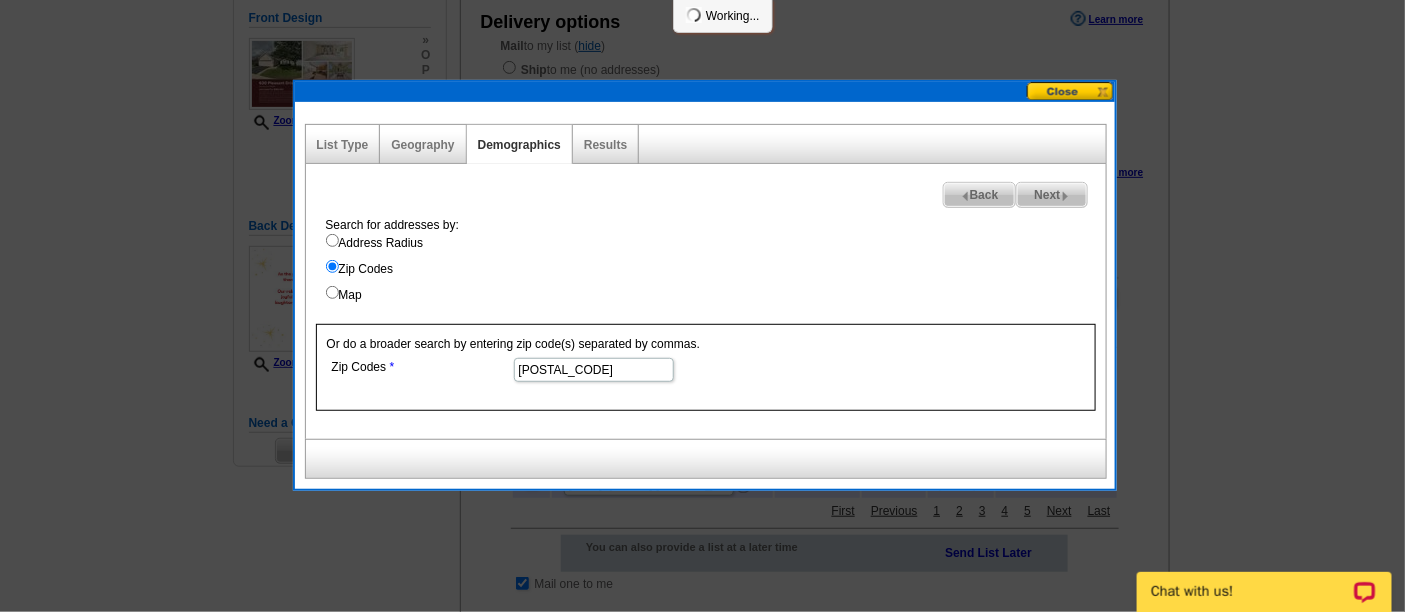 select 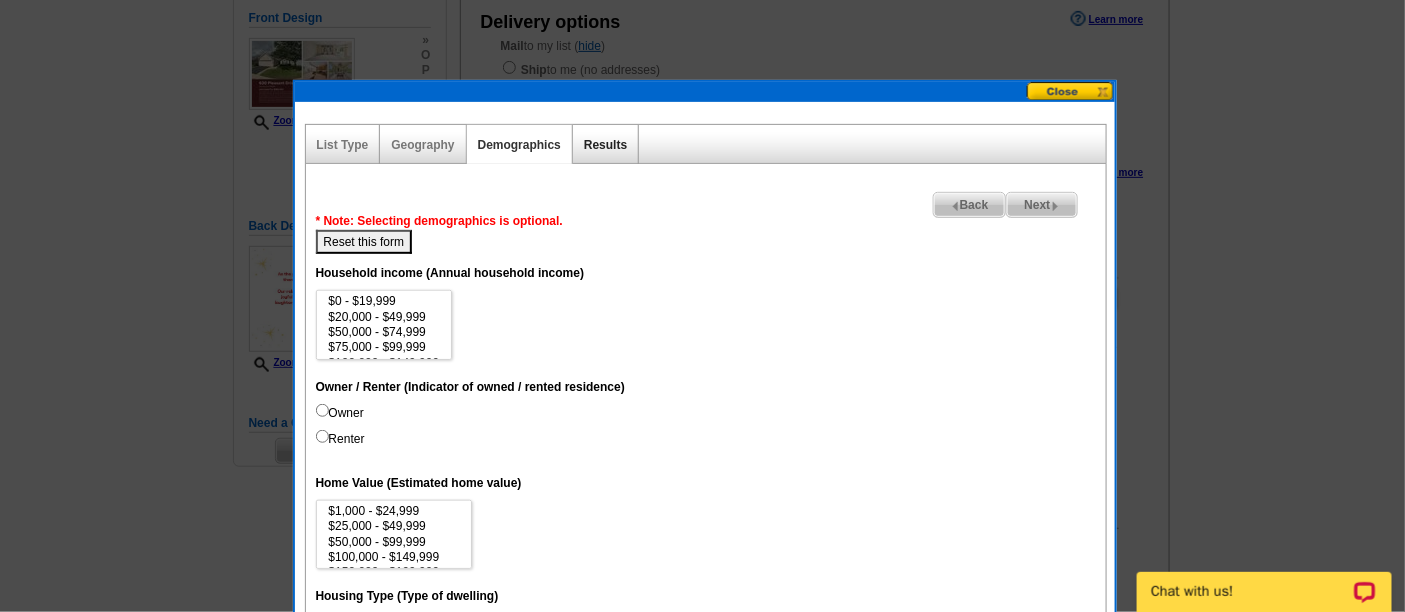 click on "Results" at bounding box center (605, 145) 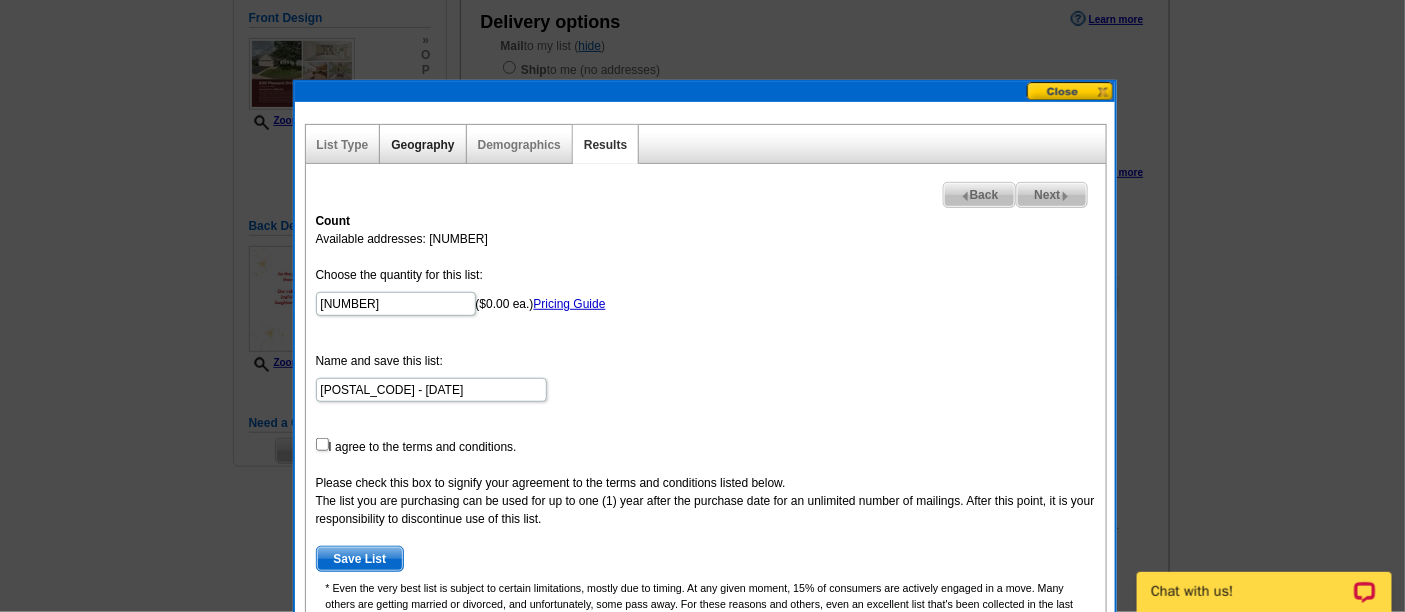 click on "Geography" at bounding box center [422, 145] 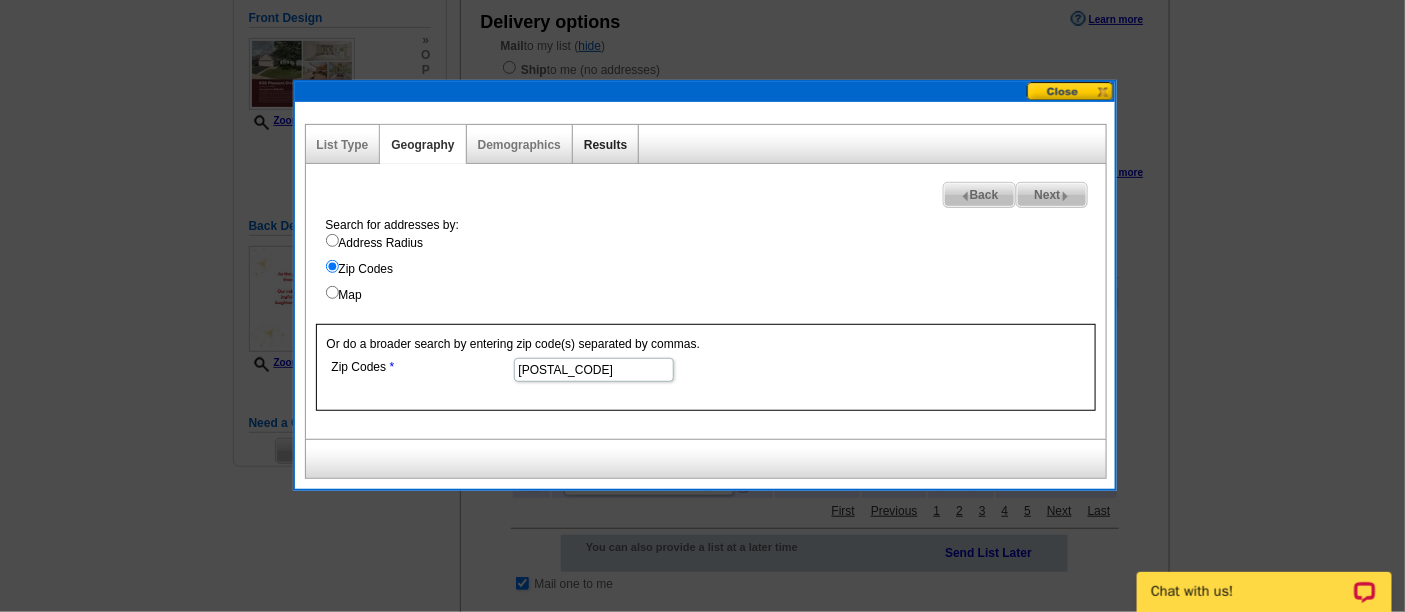 click on "Results" at bounding box center [605, 145] 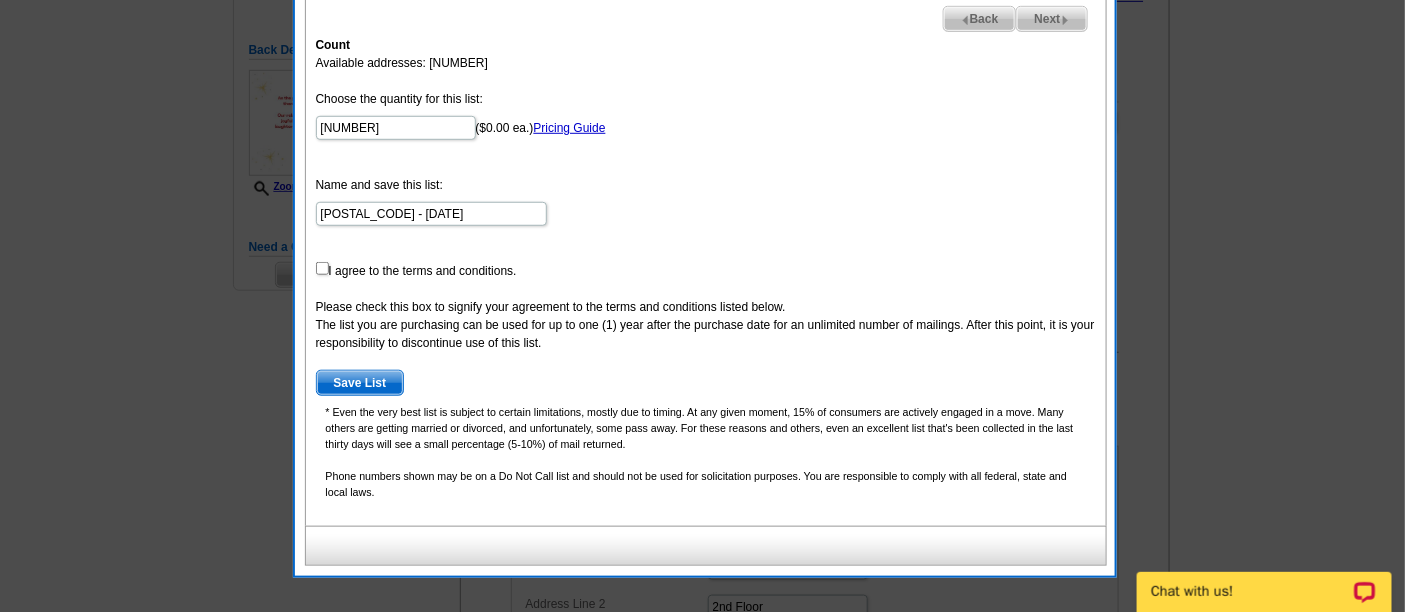 scroll, scrollTop: 333, scrollLeft: 0, axis: vertical 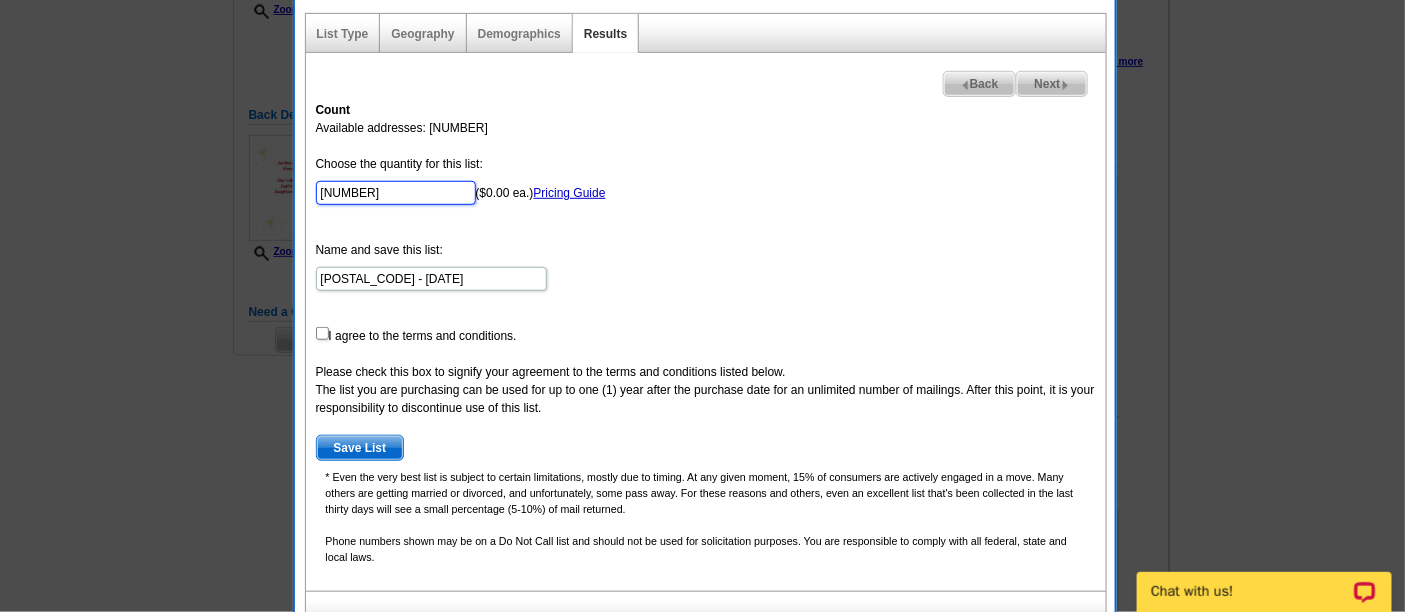 drag, startPoint x: 362, startPoint y: 181, endPoint x: 291, endPoint y: 185, distance: 71.11259 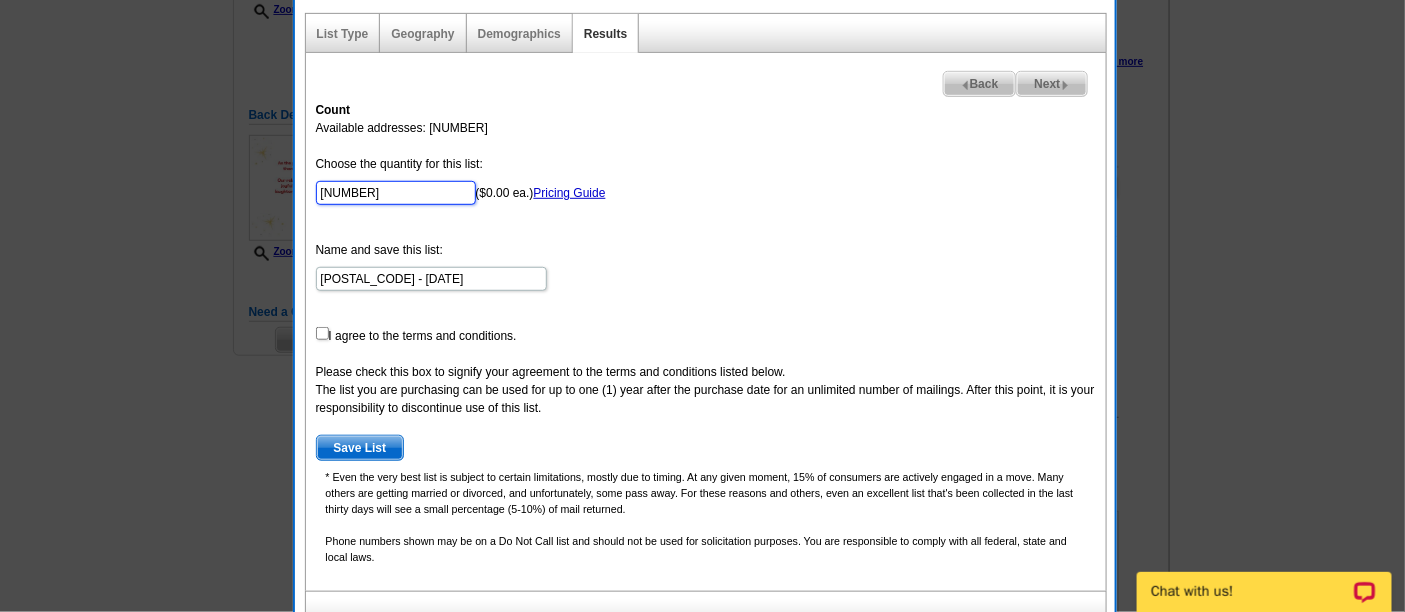 click on "1 Items
Home
Pricing Guide
Partner Tools
Choose A Design
My Orders
My Account
Log Out
Need Help? call 800-260-5887,  chat  with support, or have our designers make something custom just for you!
Got it, no need for the selection guide next time.
Show Results
Selected Design
Jumbo Postcard (5.5" x 8.5")
Design Name
Front Design
»" at bounding box center [702, 439] 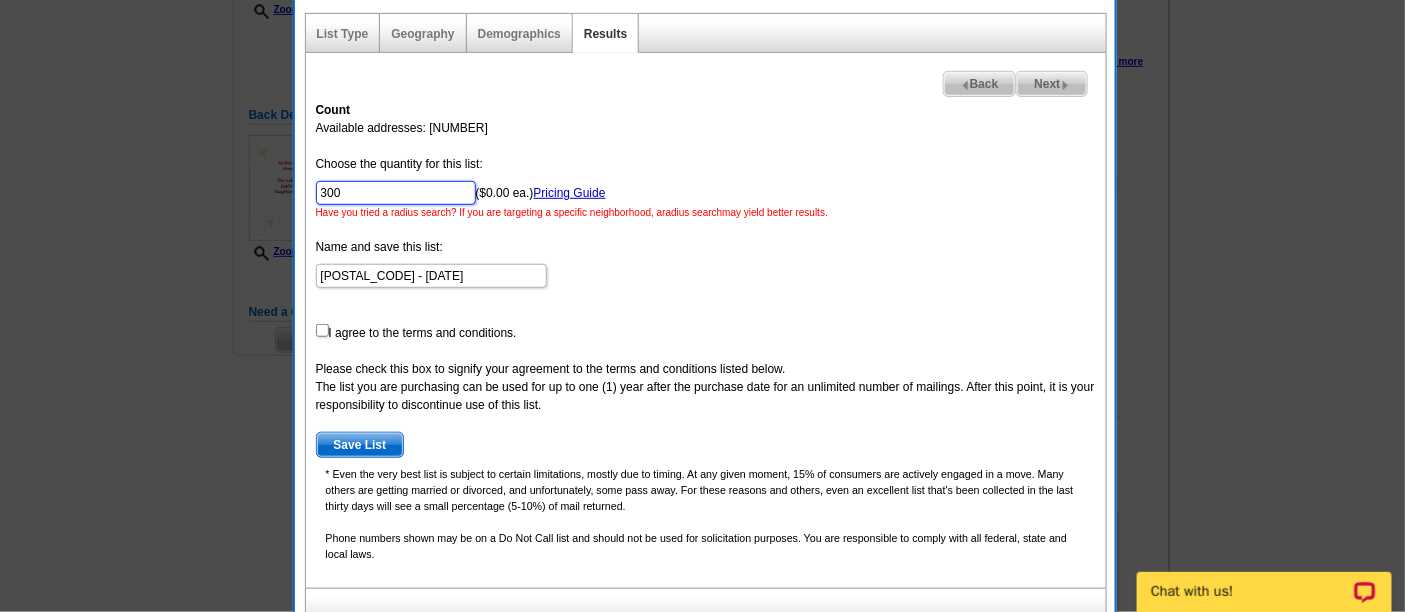 type on "300" 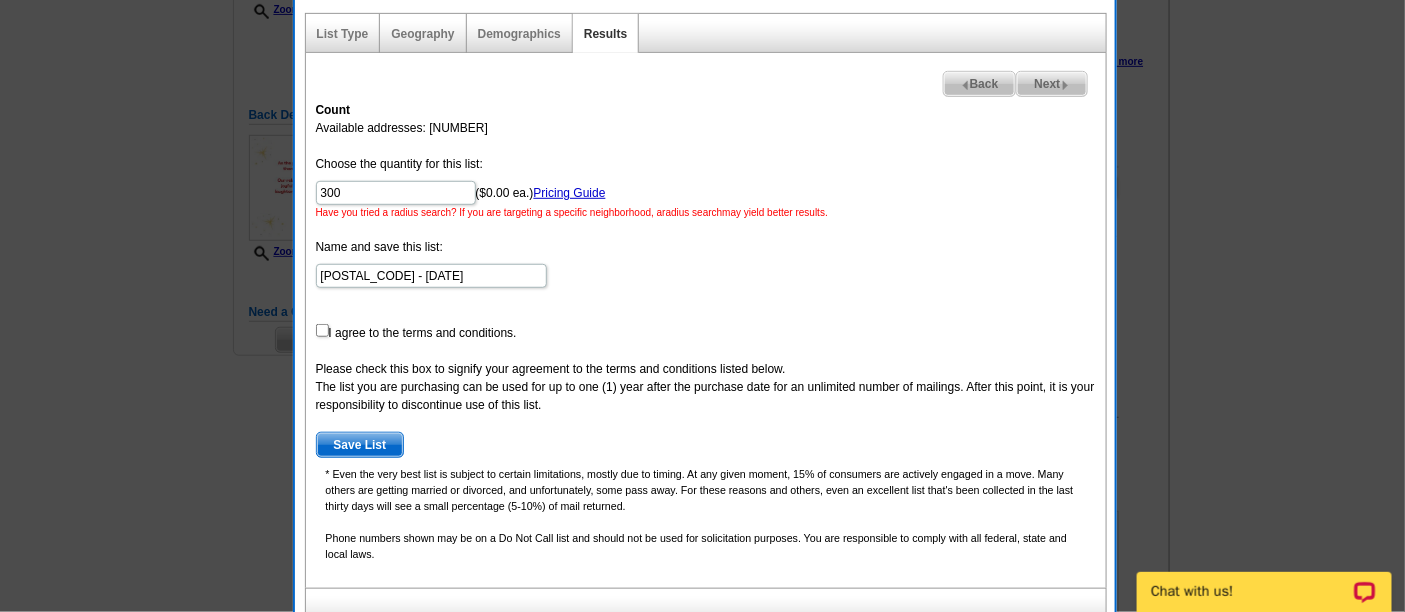 click on "Count
Available addresses: 10123
Choose the quantity for this list:
300  ($0.00 ea.)  Pricing Guide
Have you tried a radius search? If you are targeting a specific neighborhood, a  radius search  may yield better results.
Name and save this list:
60018 - Aug 08
I agree to the terms and conditions.
Please check this box to signify your agreement to the terms and conditions listed below. The list you are purchasing can be used for up to one (1) year after the purchase date for an unlimited number of mailings.  After this point, it is your responsibility to discontinue use of this list.
Save List" at bounding box center [706, 339] 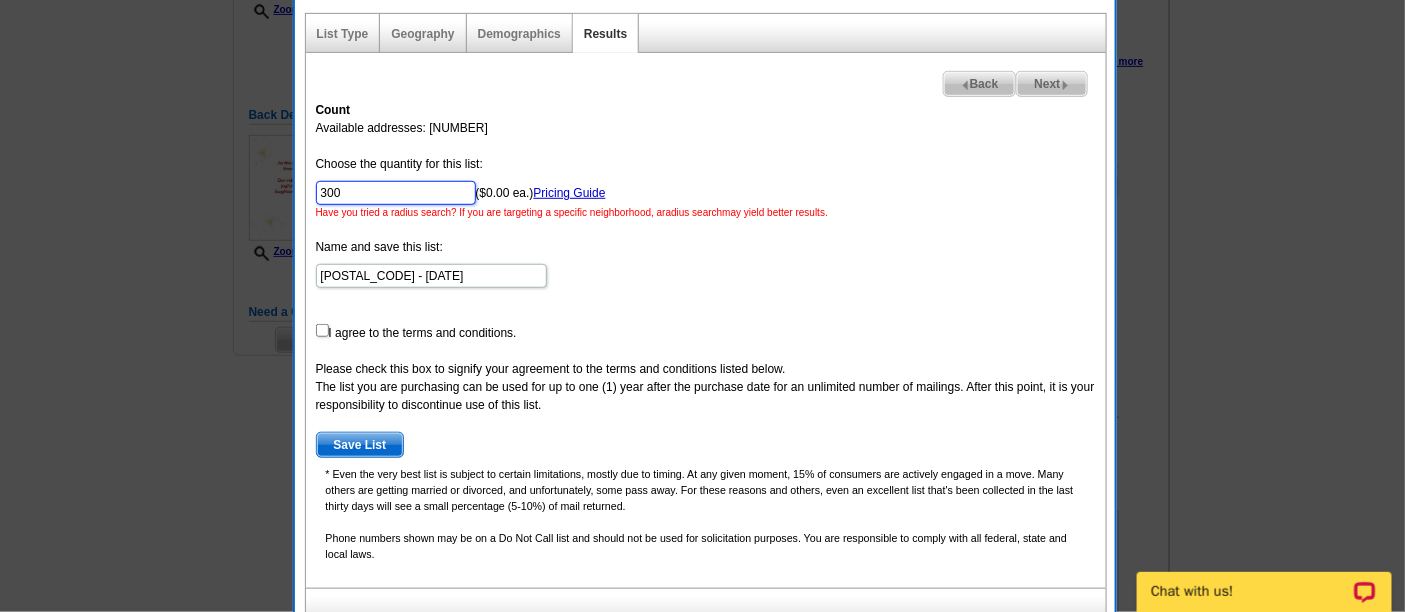 click on "300" at bounding box center (396, 193) 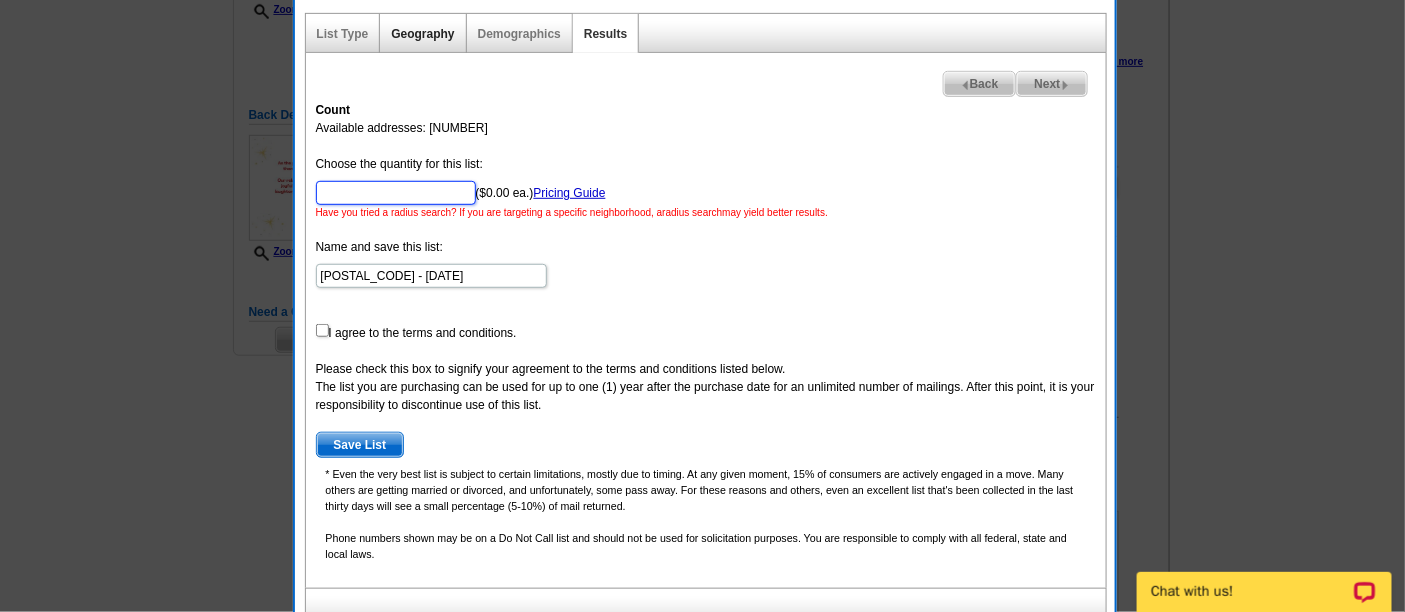 type 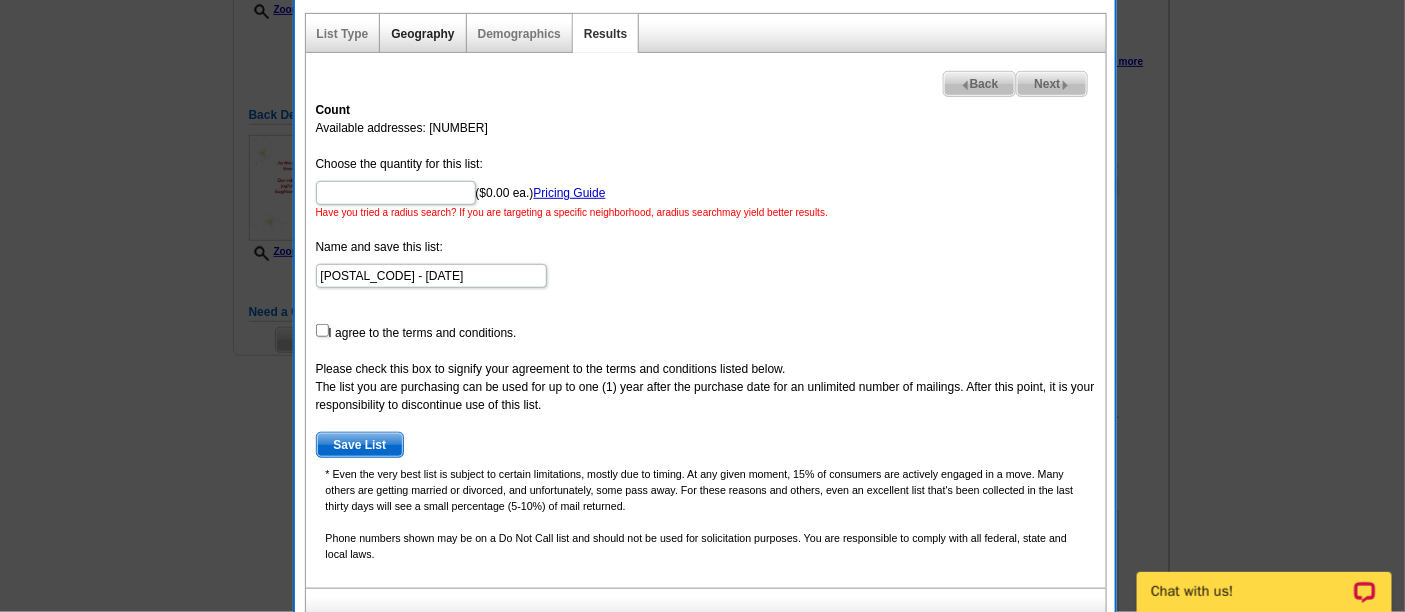 click on "Geography" at bounding box center (422, 34) 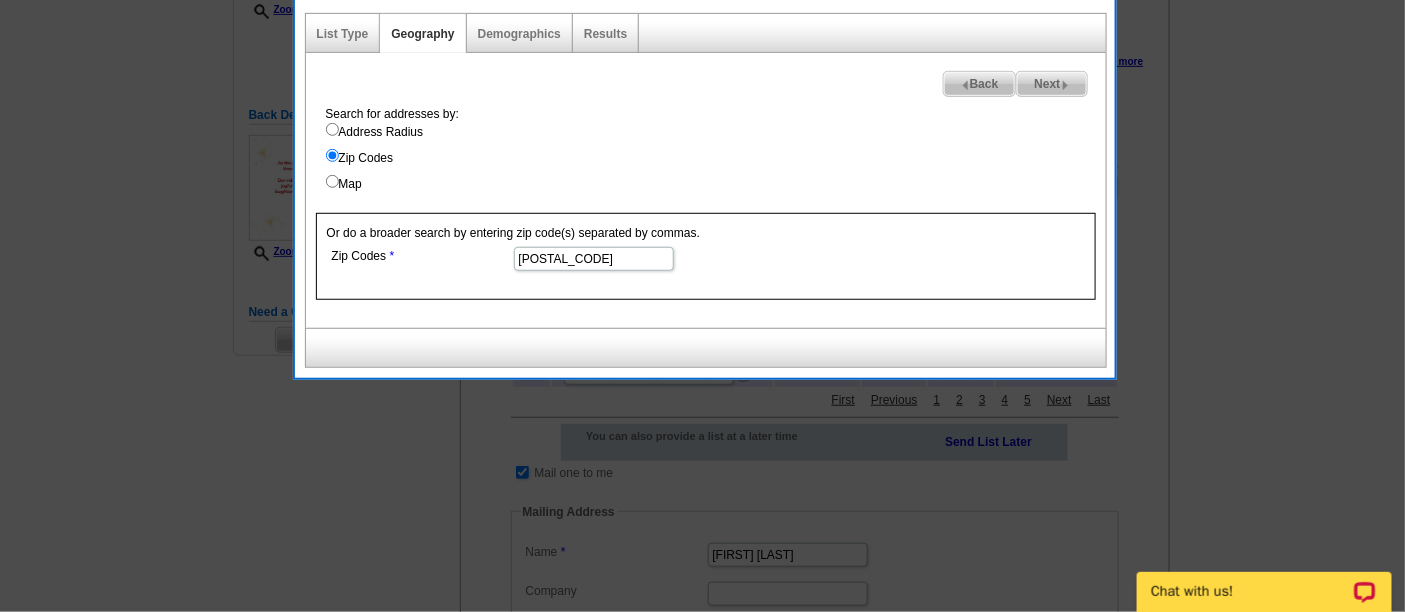 click on "Address Radius" at bounding box center (716, 132) 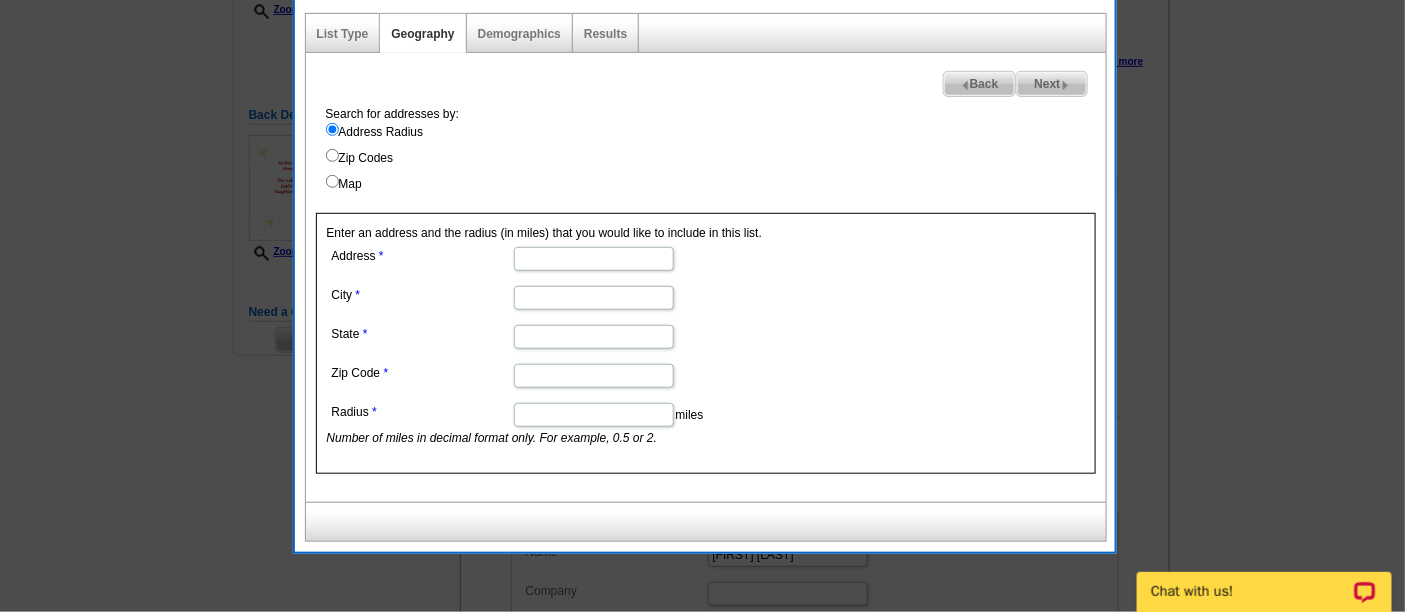 click on "Map" at bounding box center [716, 184] 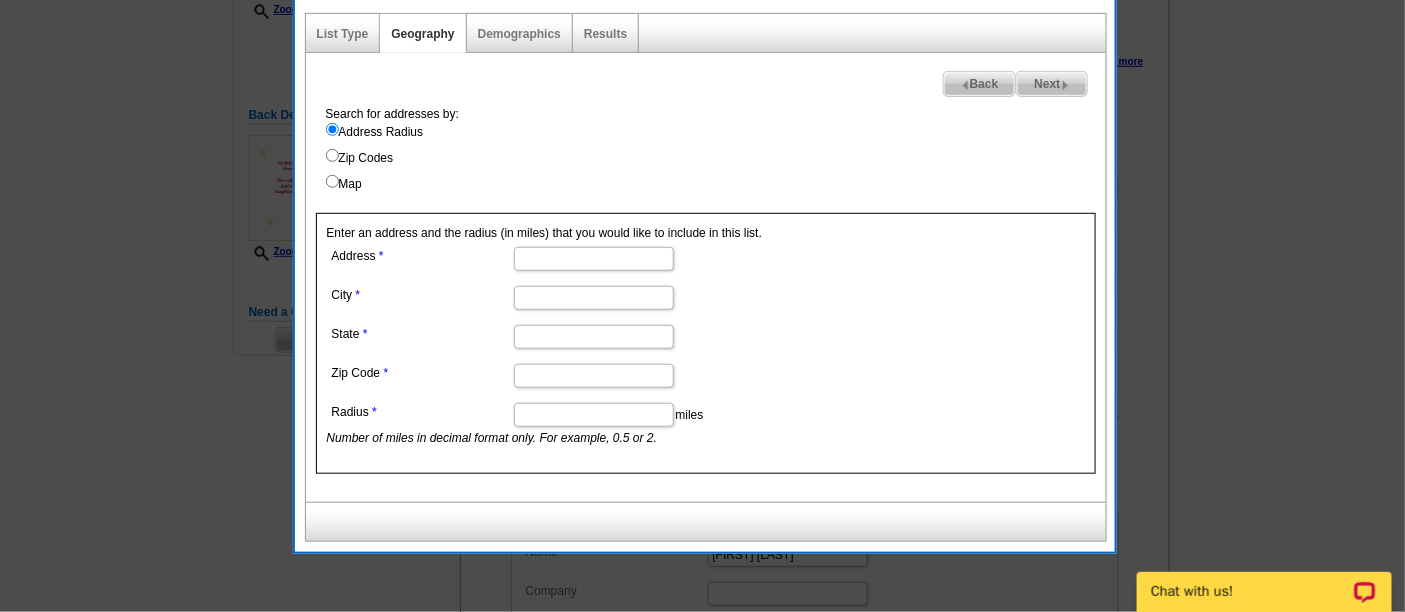 click on "Map" at bounding box center (332, 181) 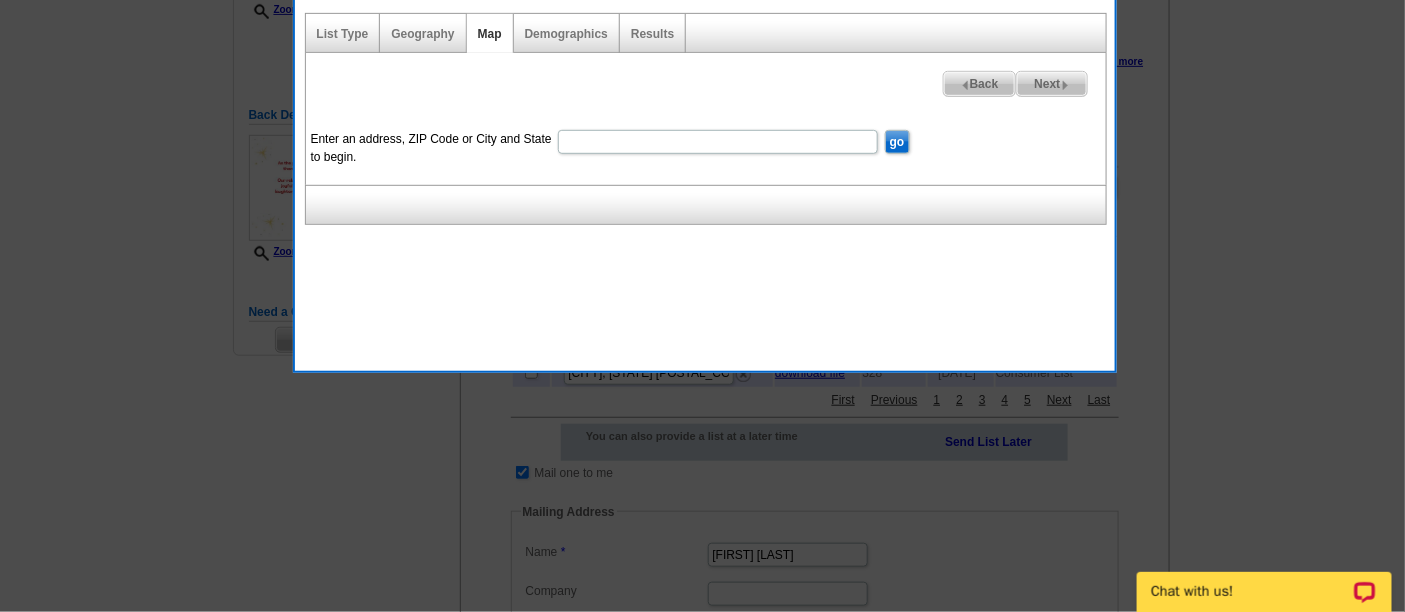 click on "Enter an address, ZIP Code or City and State to begin." at bounding box center (718, 142) 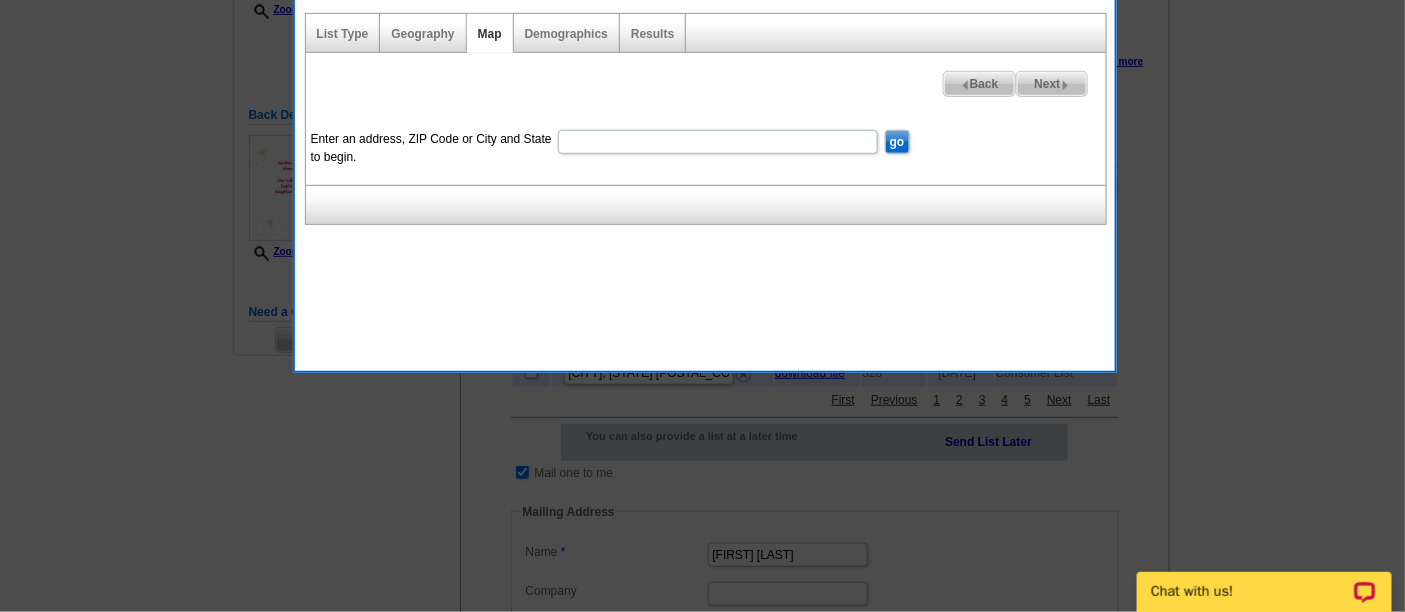 paste on "60018" 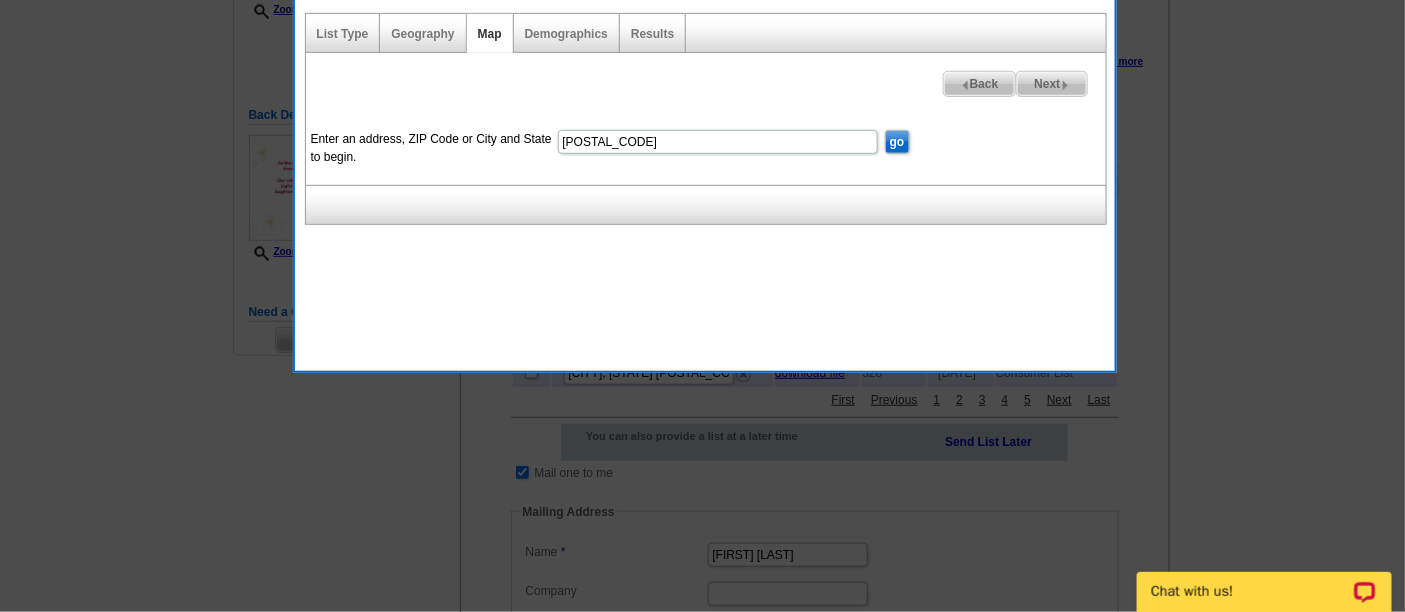 type on "60018" 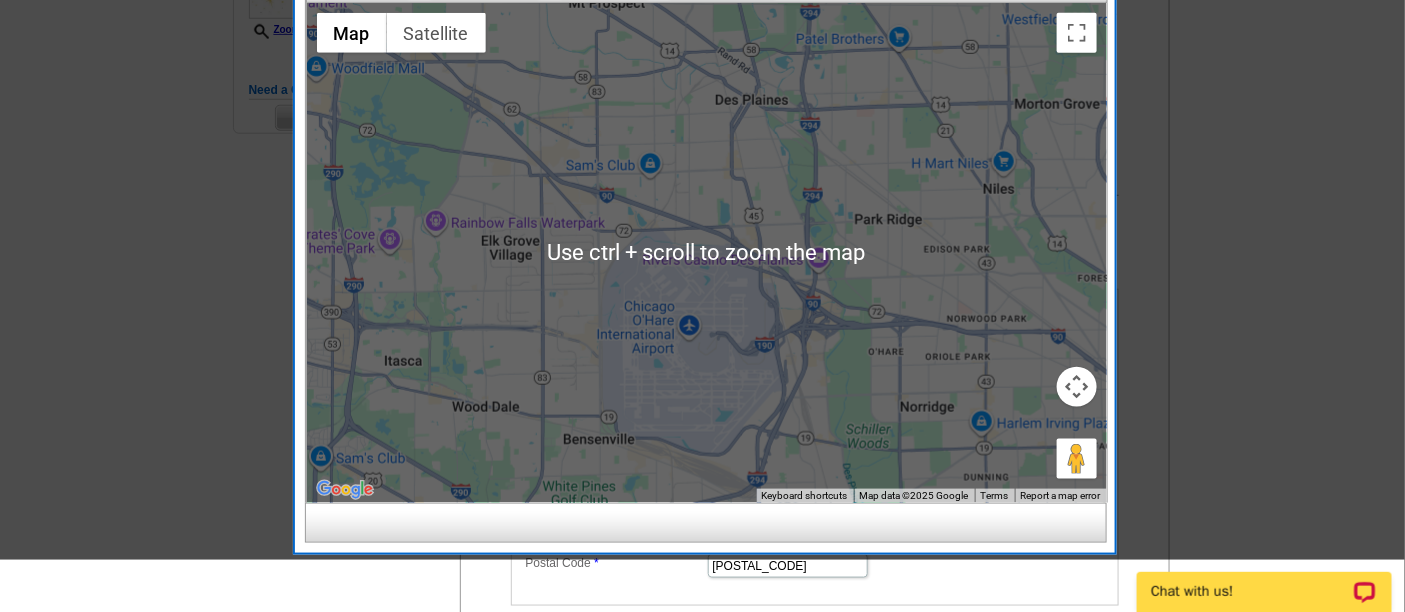 scroll, scrollTop: 444, scrollLeft: 0, axis: vertical 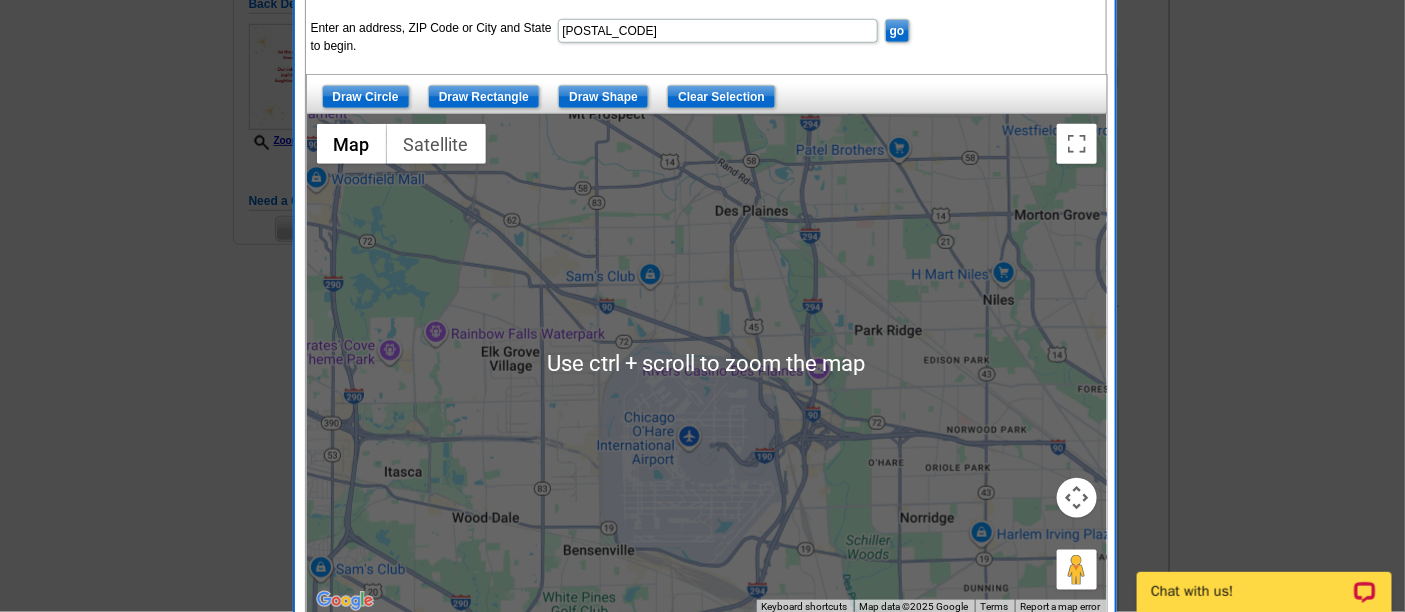 click at bounding box center [707, 364] 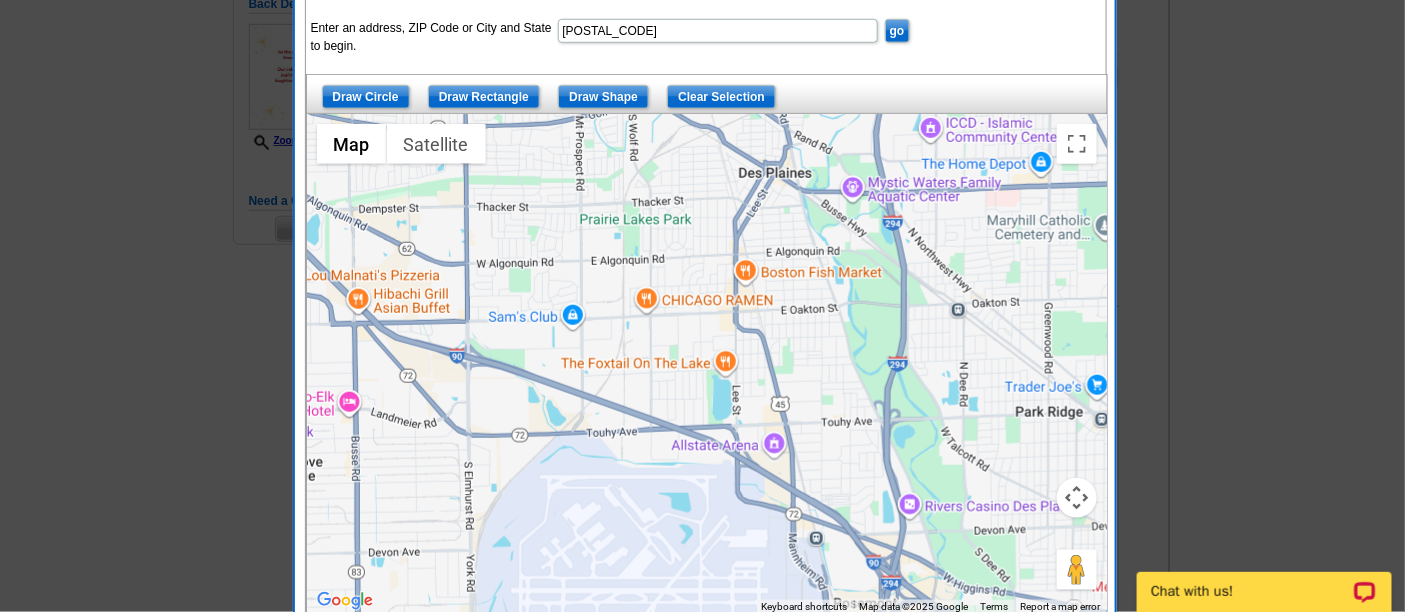 drag, startPoint x: 711, startPoint y: 272, endPoint x: 662, endPoint y: 318, distance: 67.20863 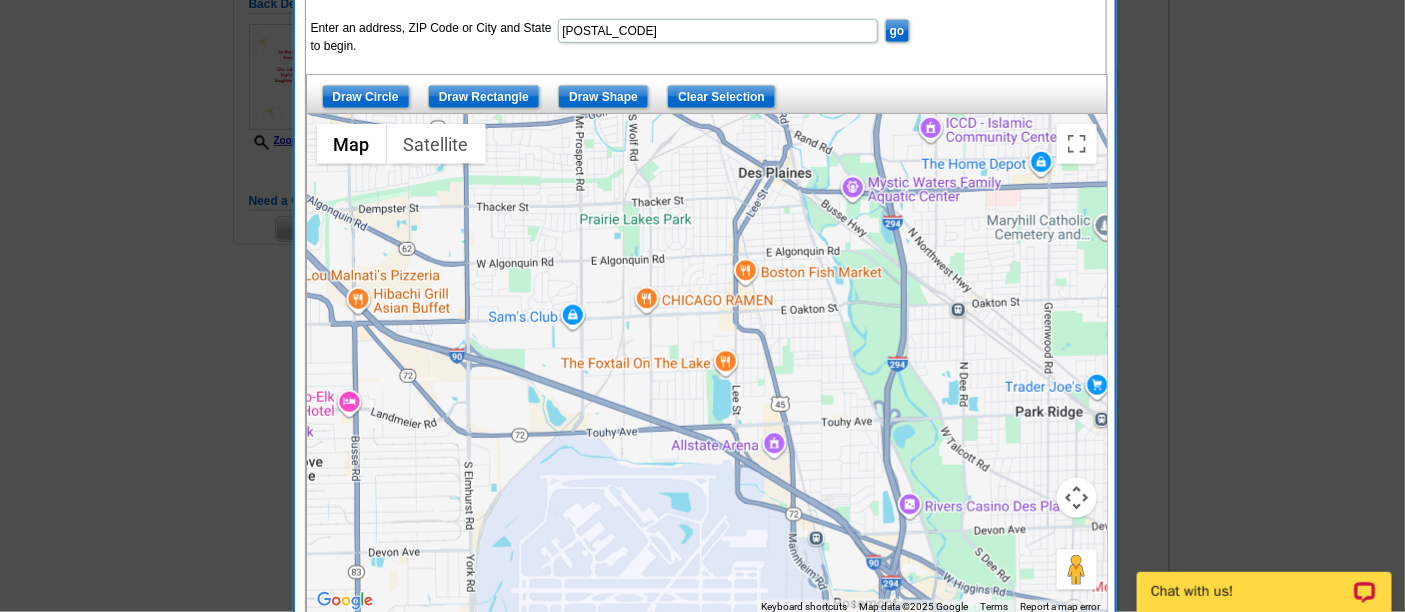 click at bounding box center (707, 364) 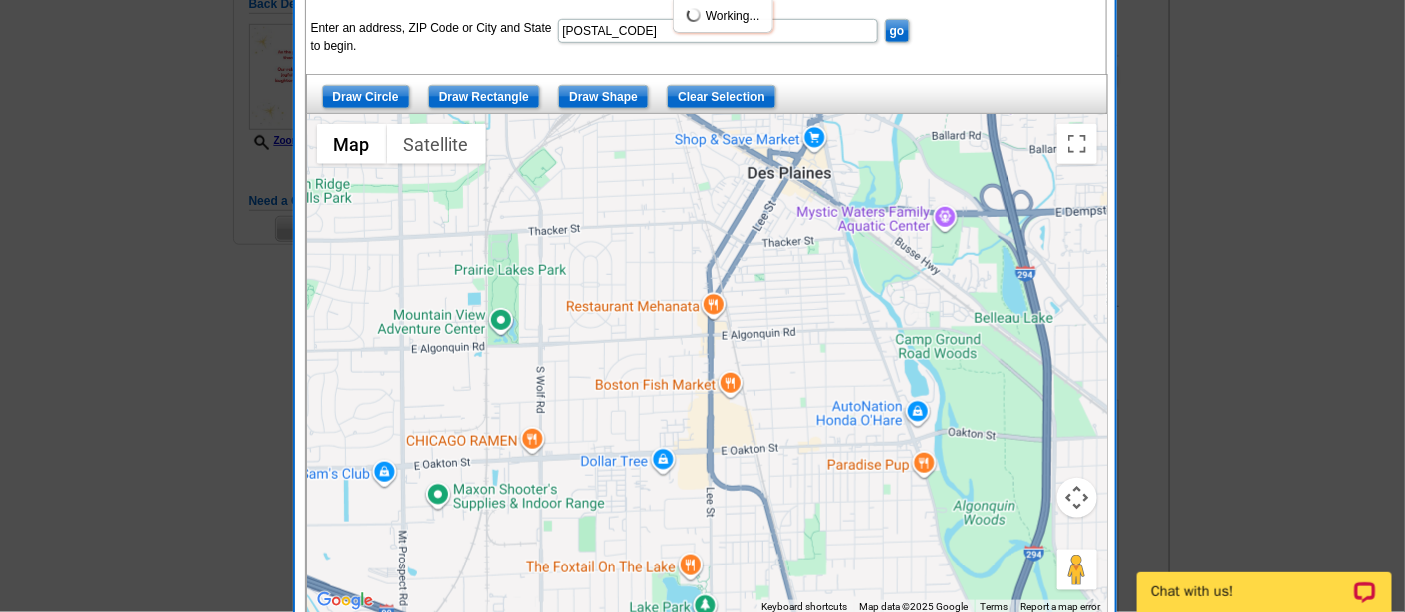 drag, startPoint x: 682, startPoint y: 257, endPoint x: 676, endPoint y: 317, distance: 60.299255 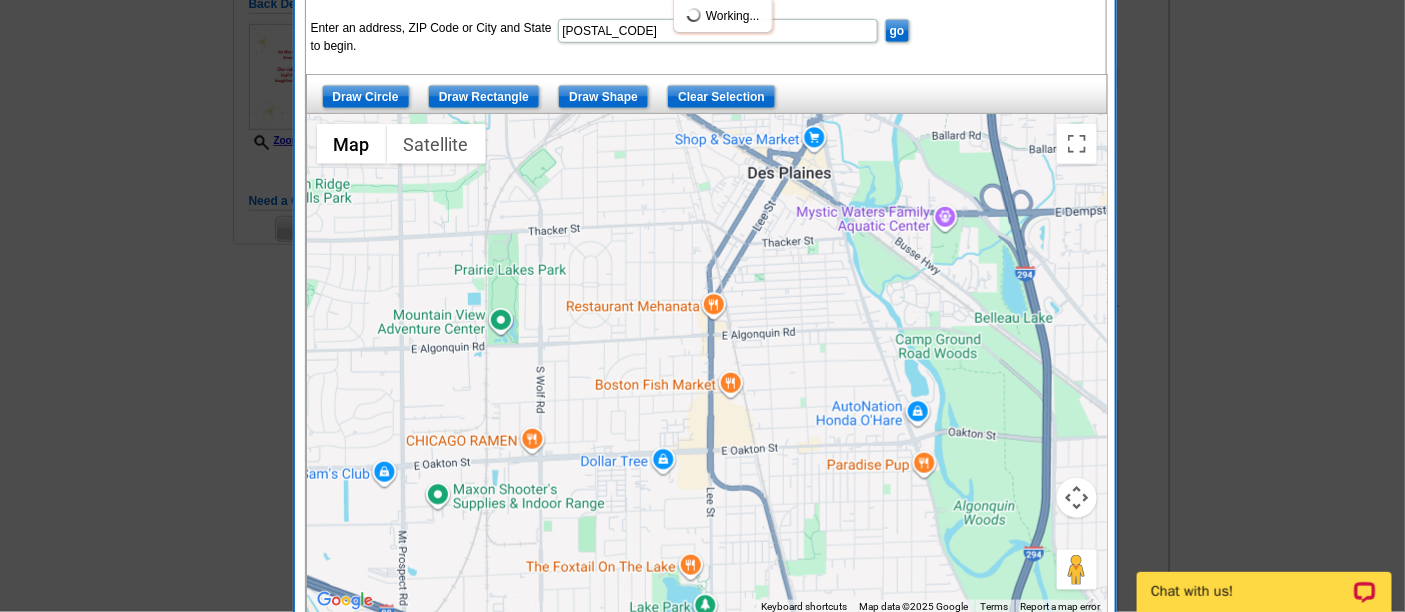click at bounding box center (707, 364) 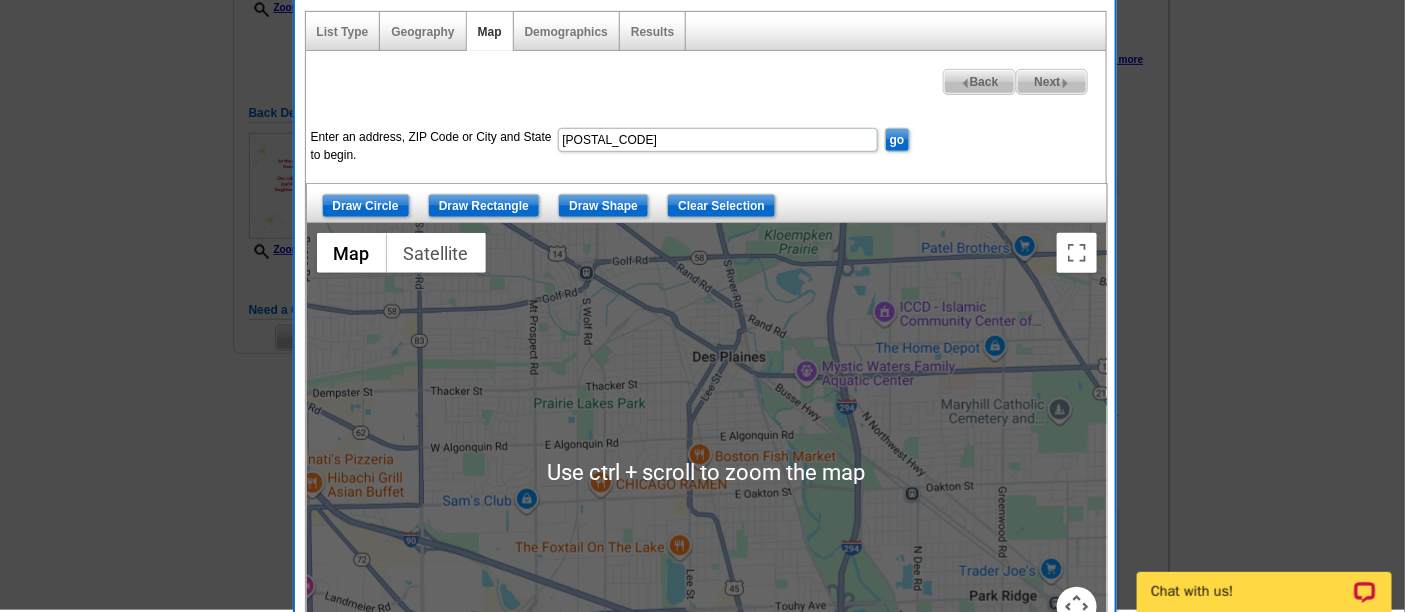 scroll, scrollTop: 333, scrollLeft: 0, axis: vertical 